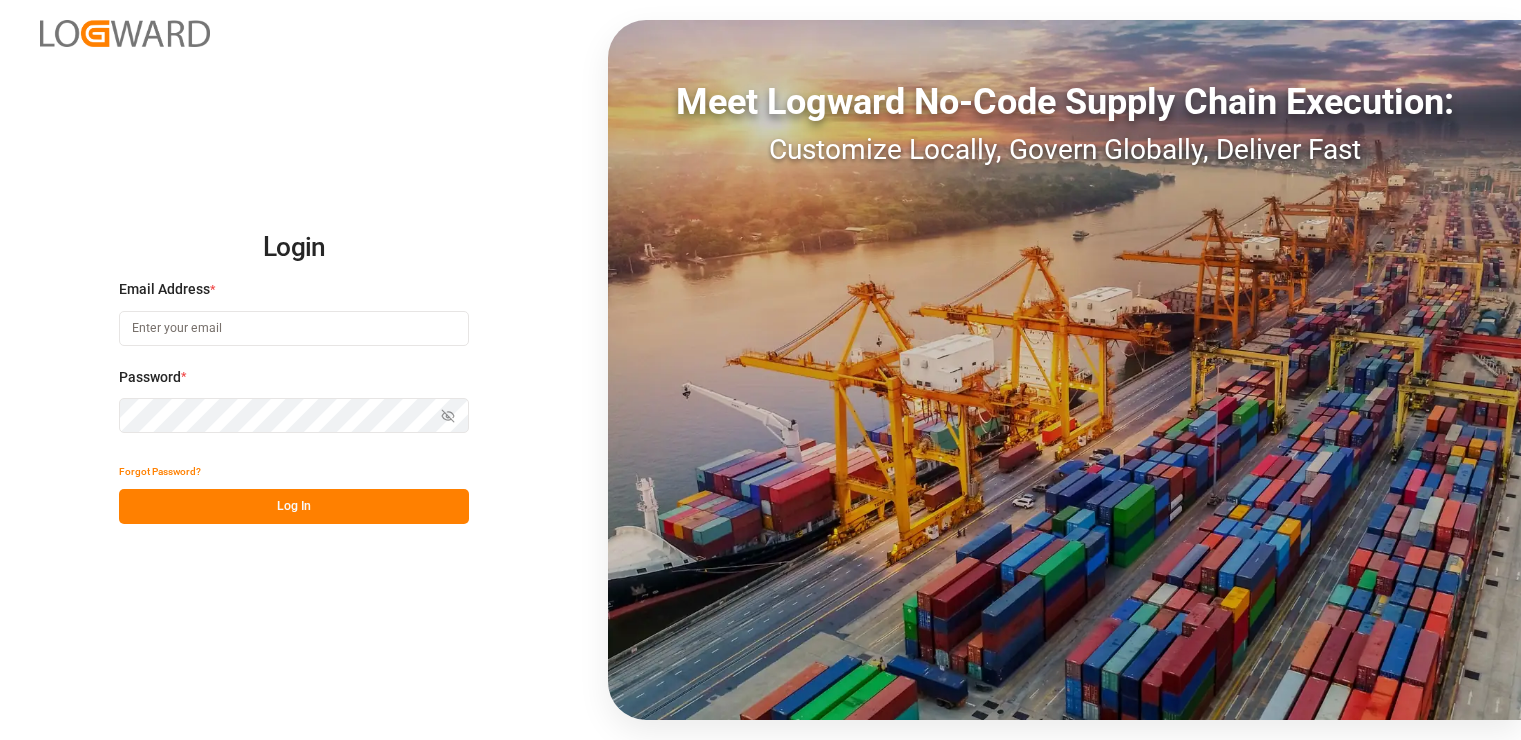 scroll, scrollTop: 0, scrollLeft: 0, axis: both 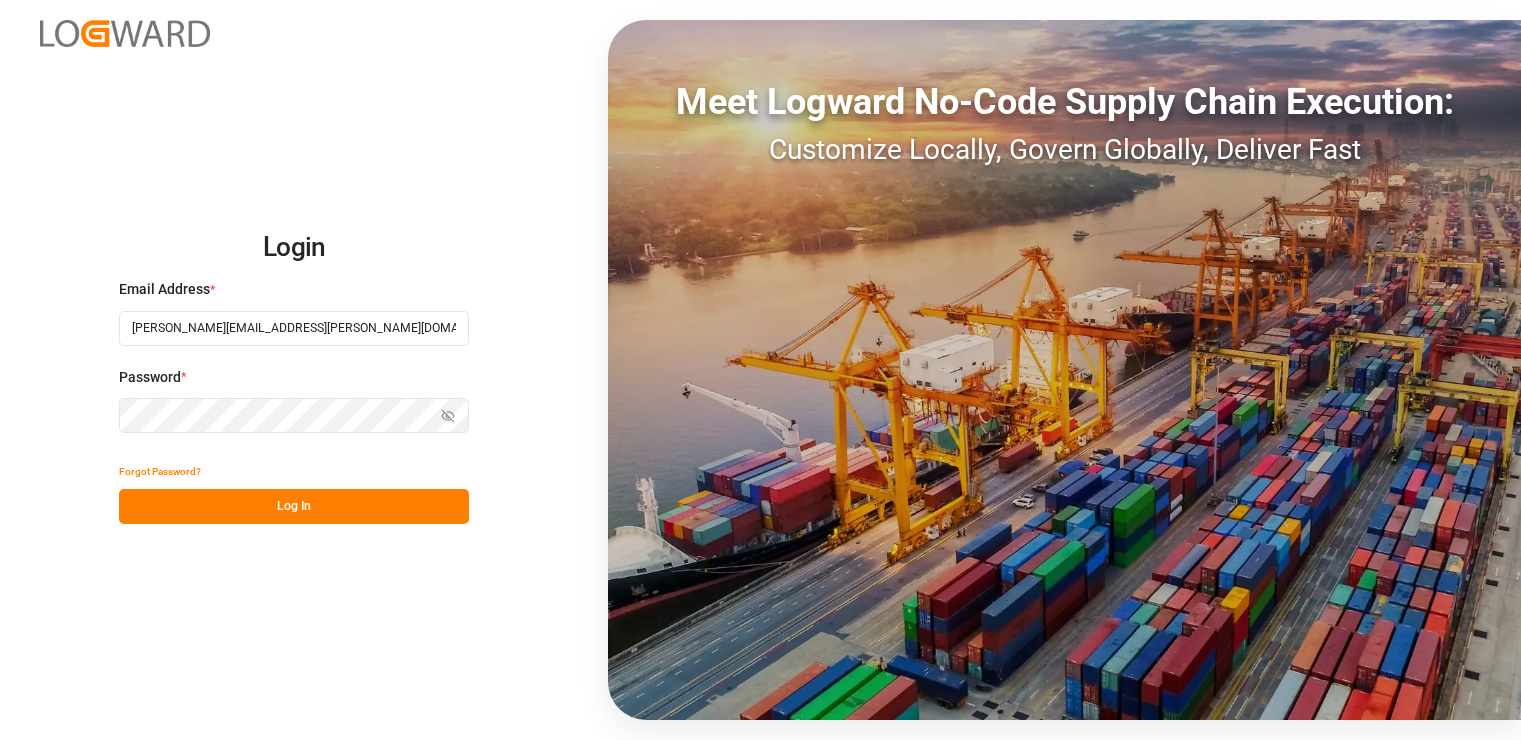 click on "[PERSON_NAME][EMAIL_ADDRESS][PERSON_NAME][DOMAIN_NAME]" at bounding box center [294, 328] 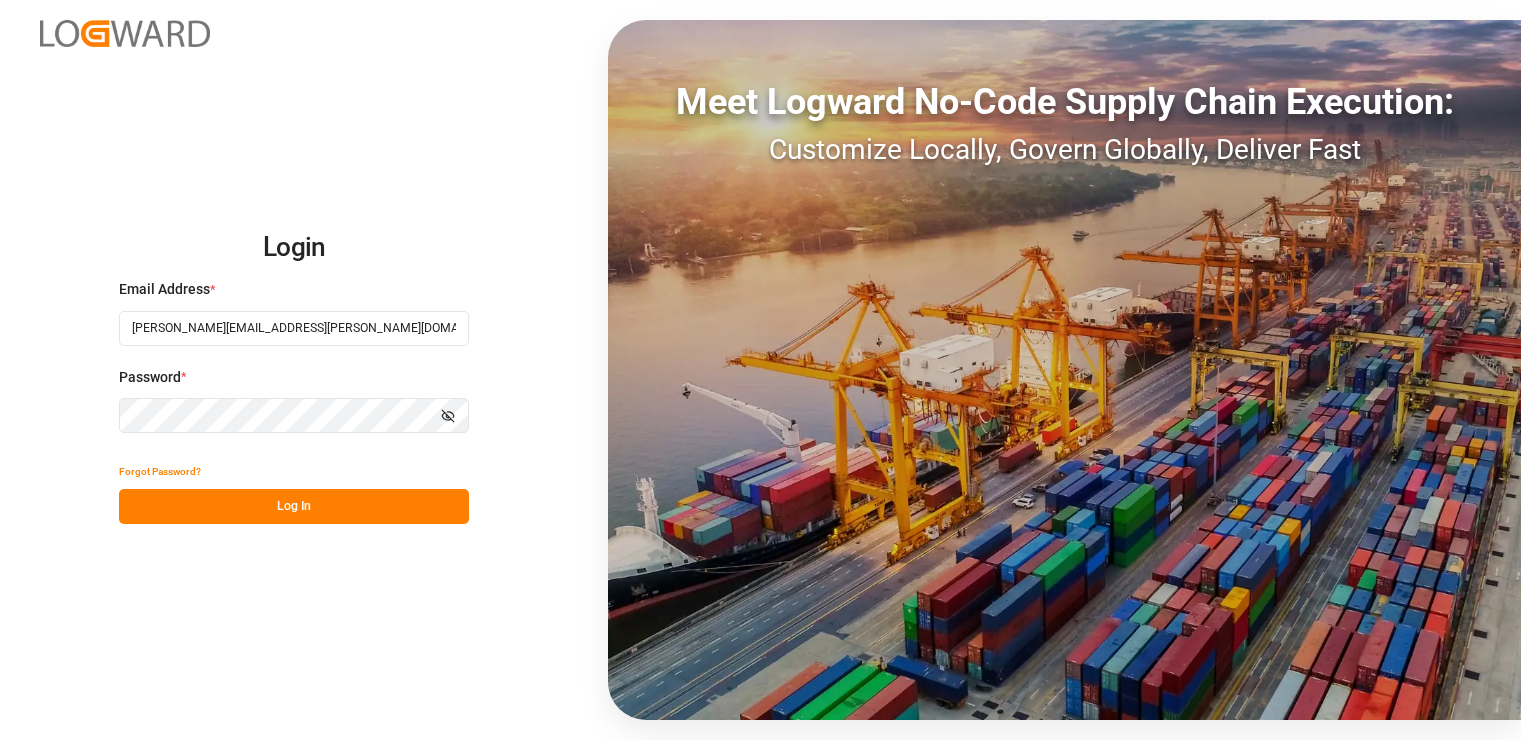 click on "Log In" at bounding box center (294, 506) 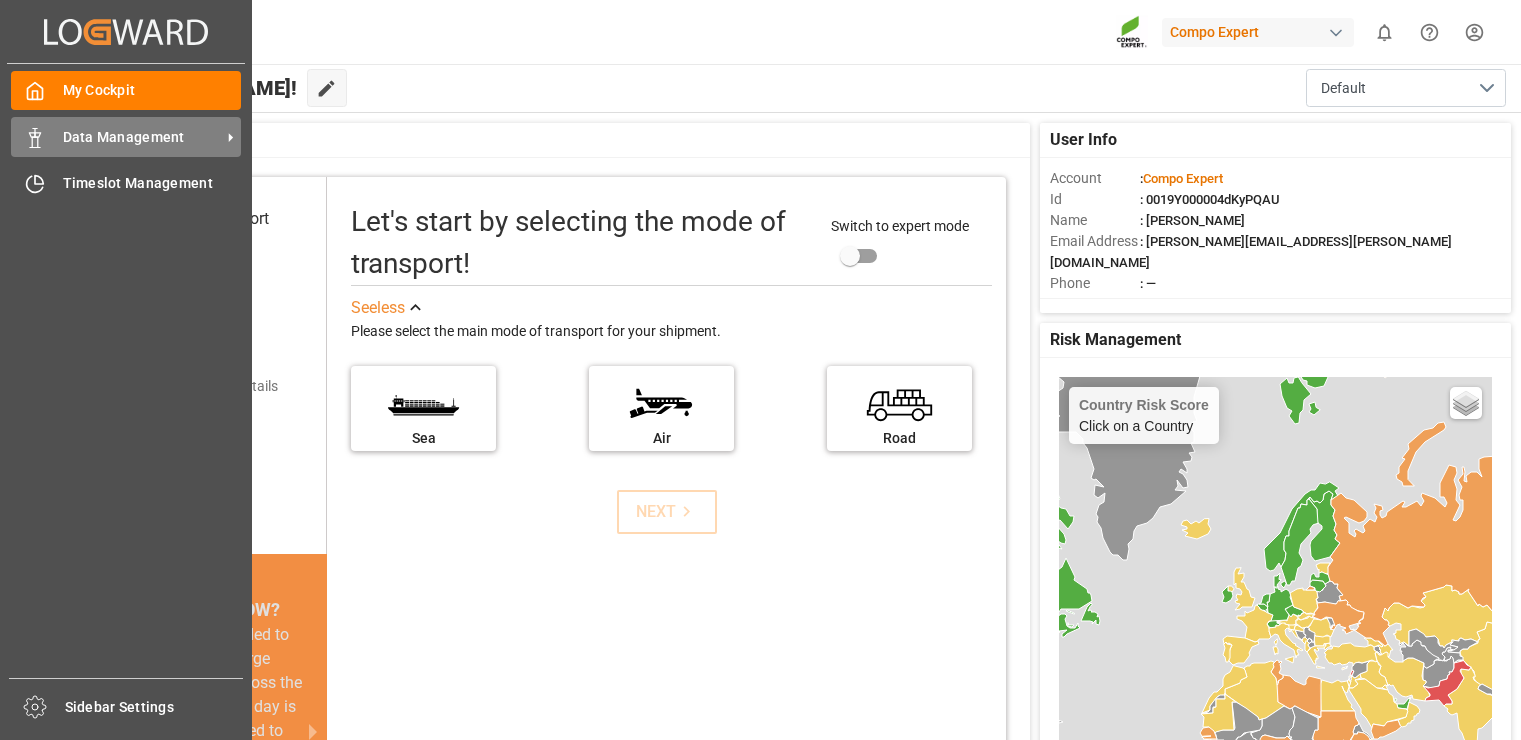click 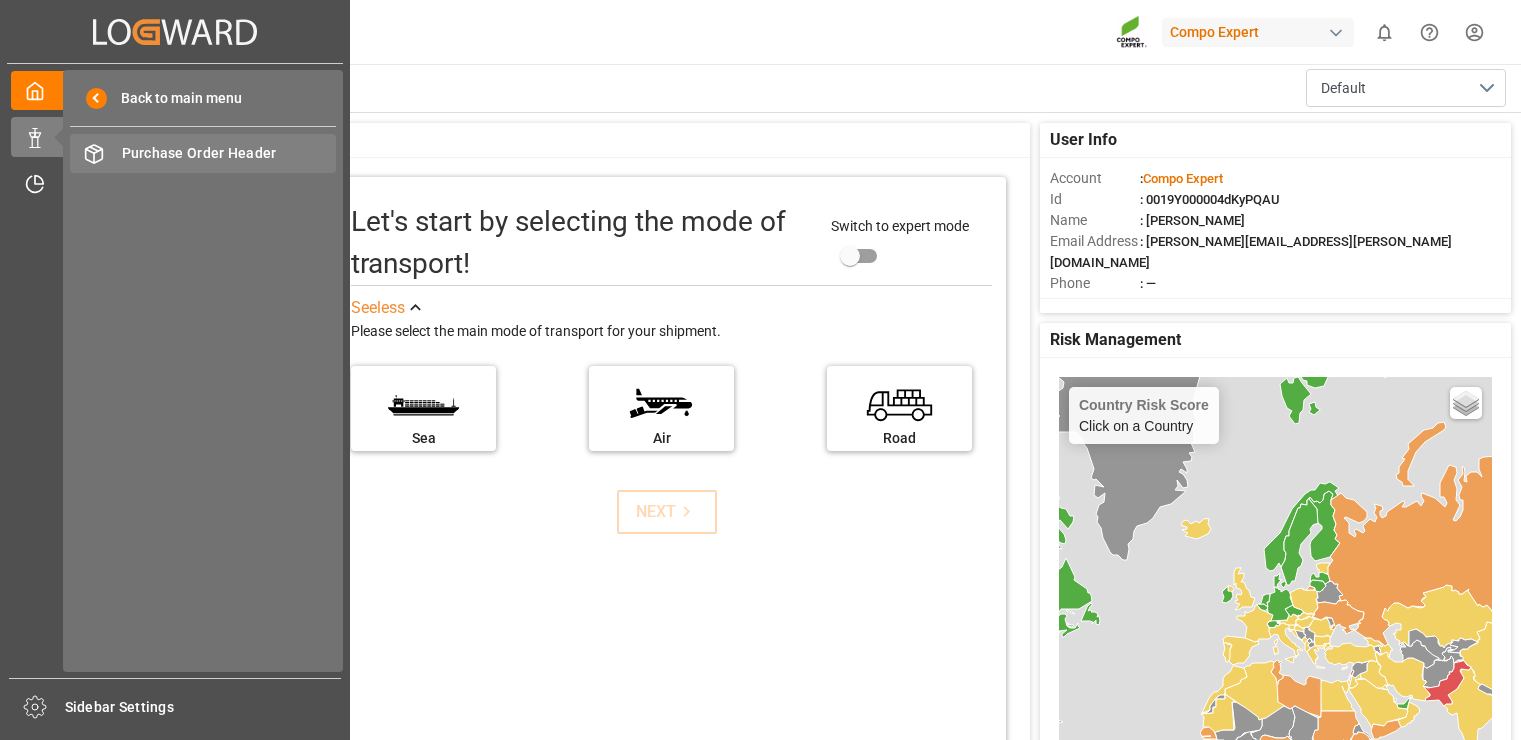 click on "Purchase Order Header" at bounding box center (229, 153) 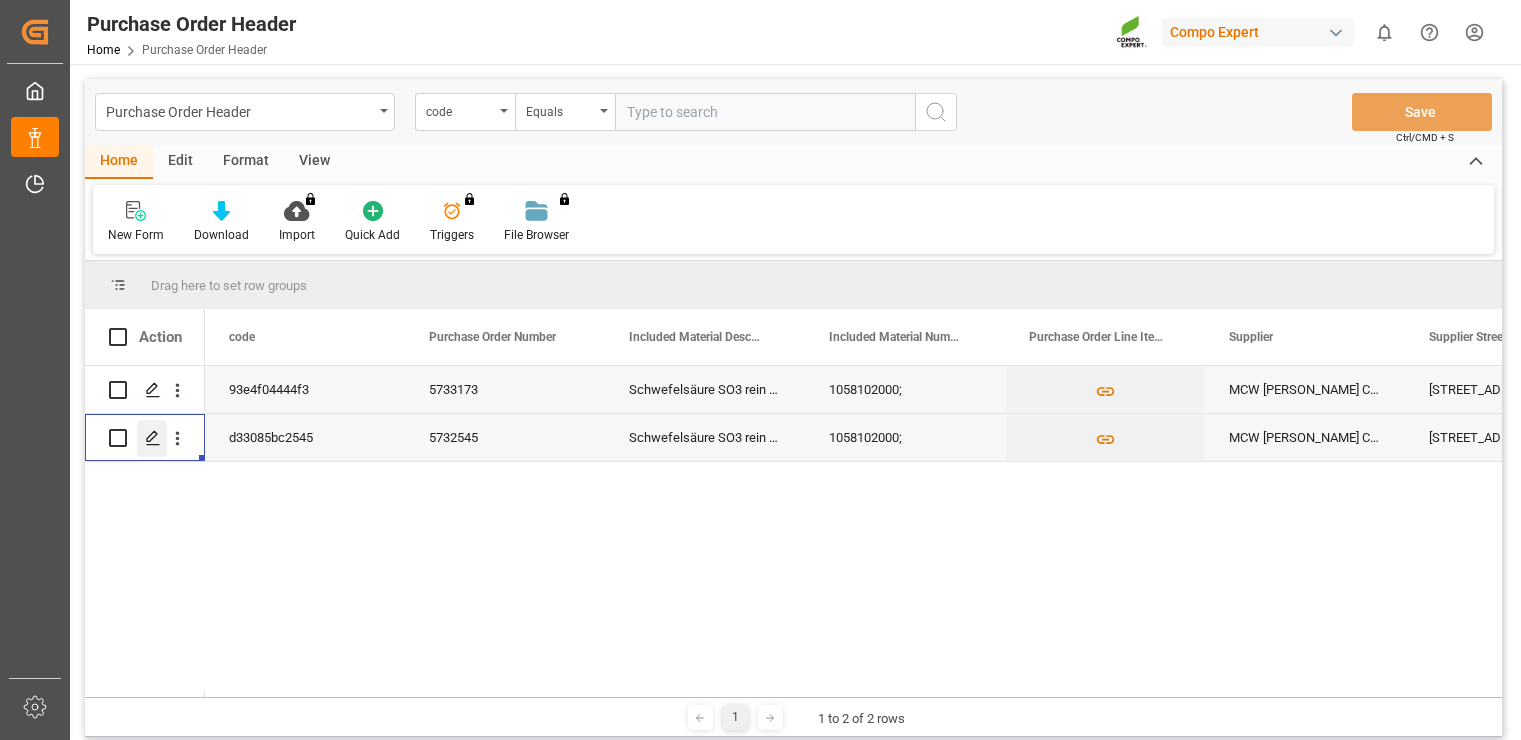 click 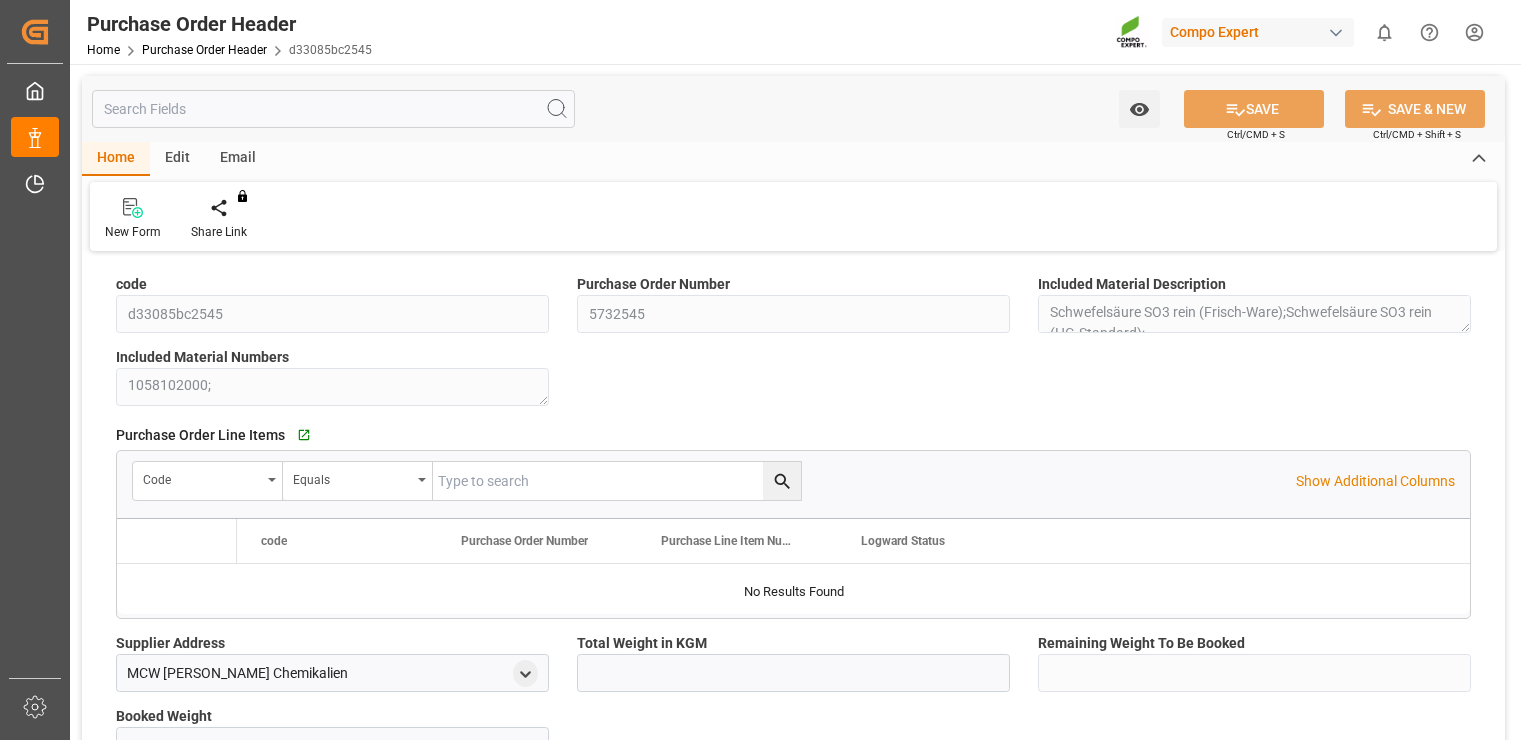 type on "1700000" 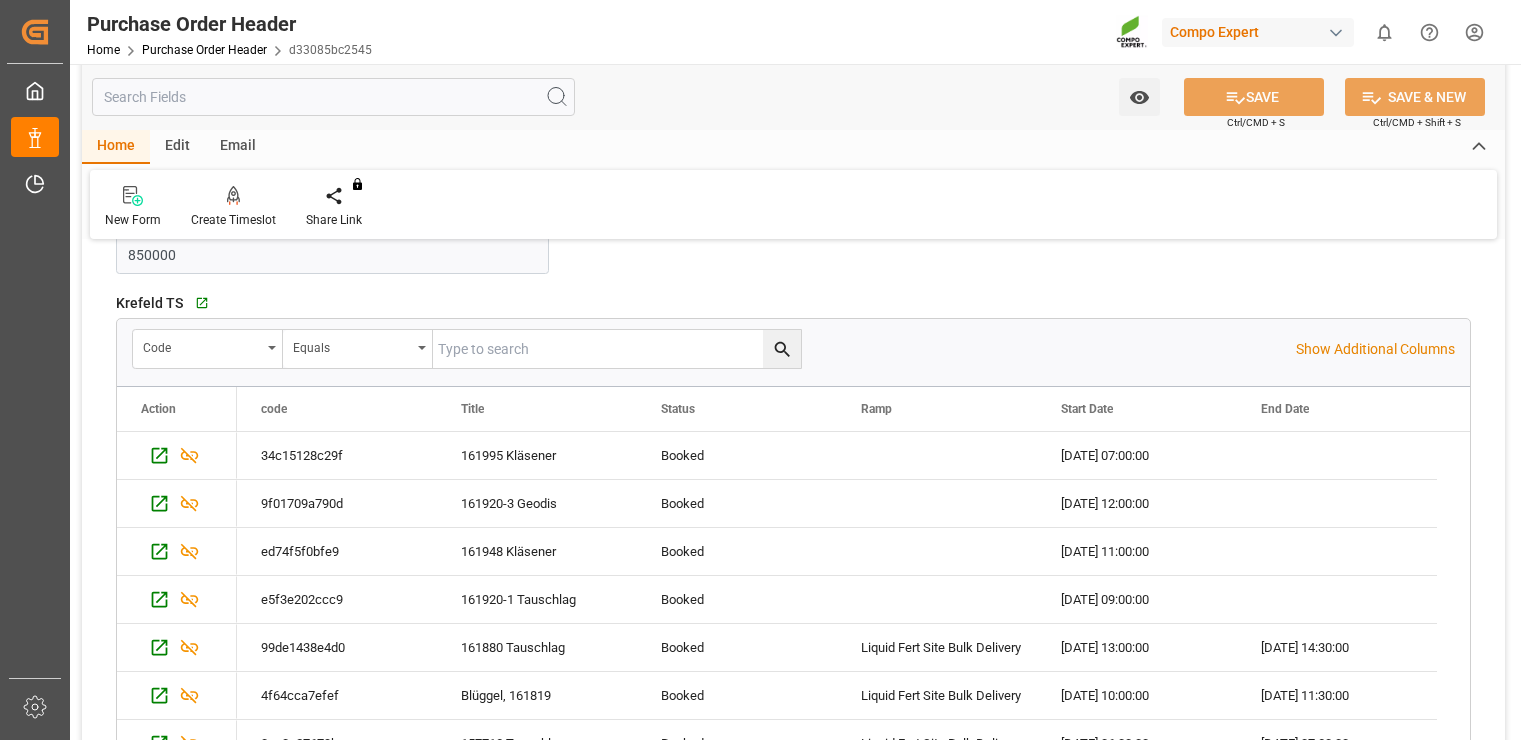 scroll, scrollTop: 400, scrollLeft: 0, axis: vertical 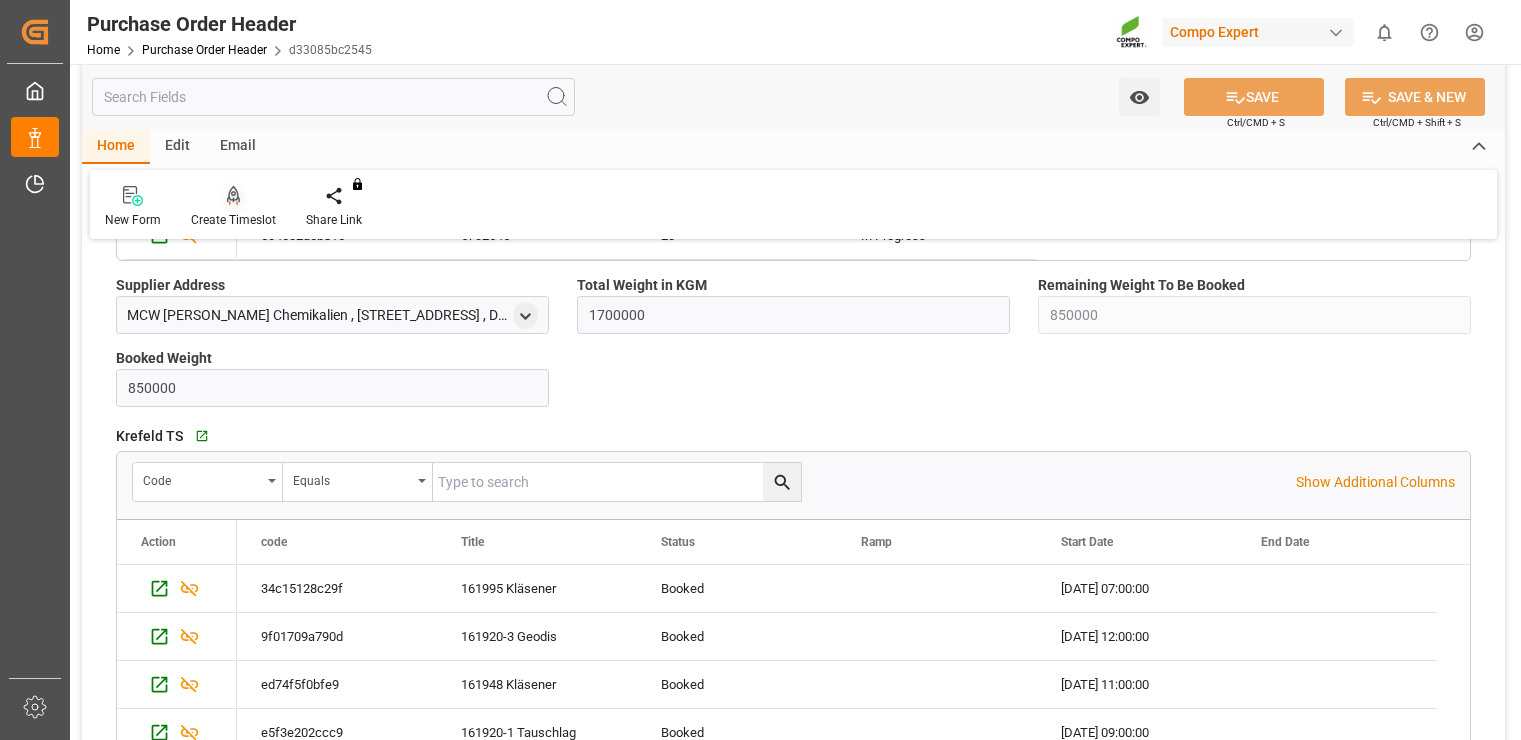 click 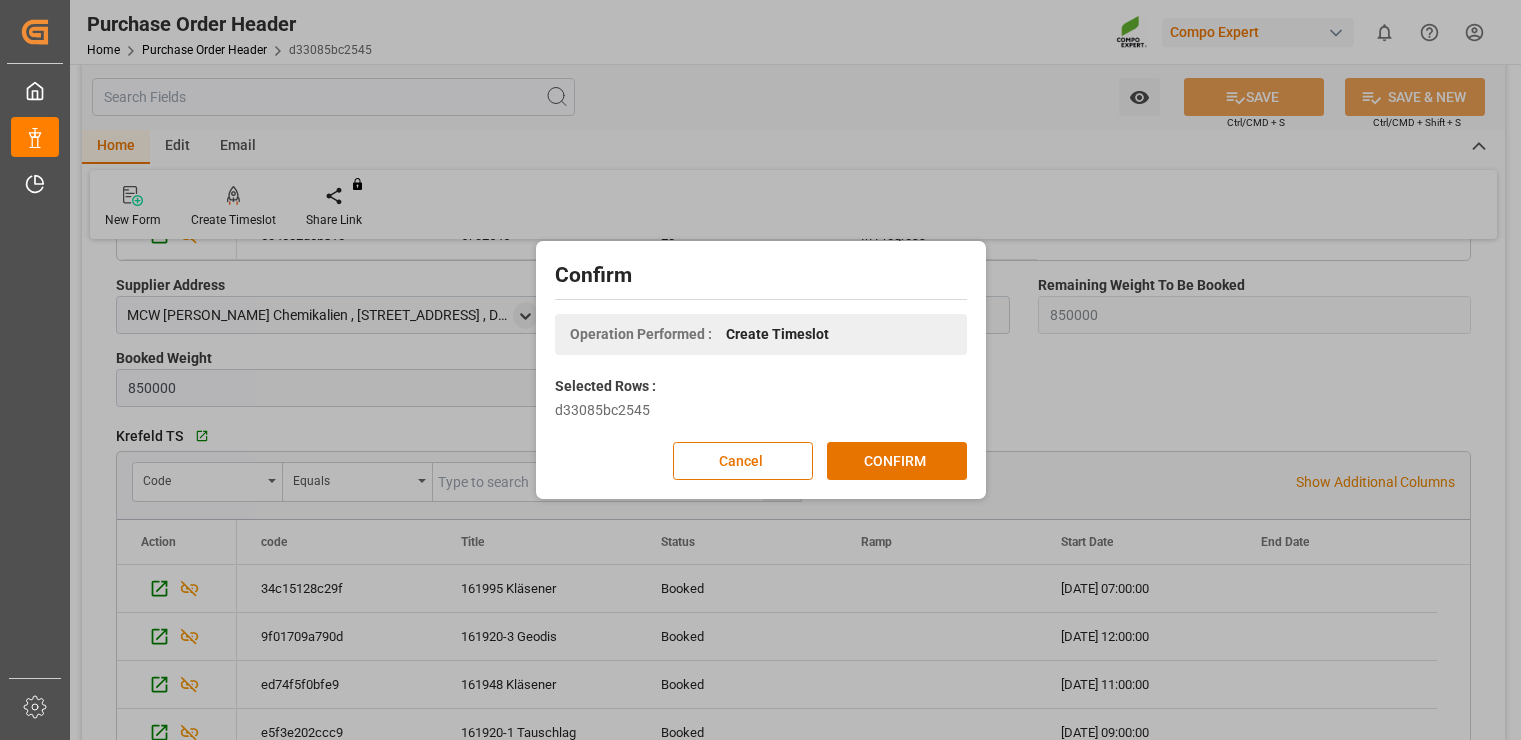 click on "Create Timeslot" at bounding box center [777, 334] 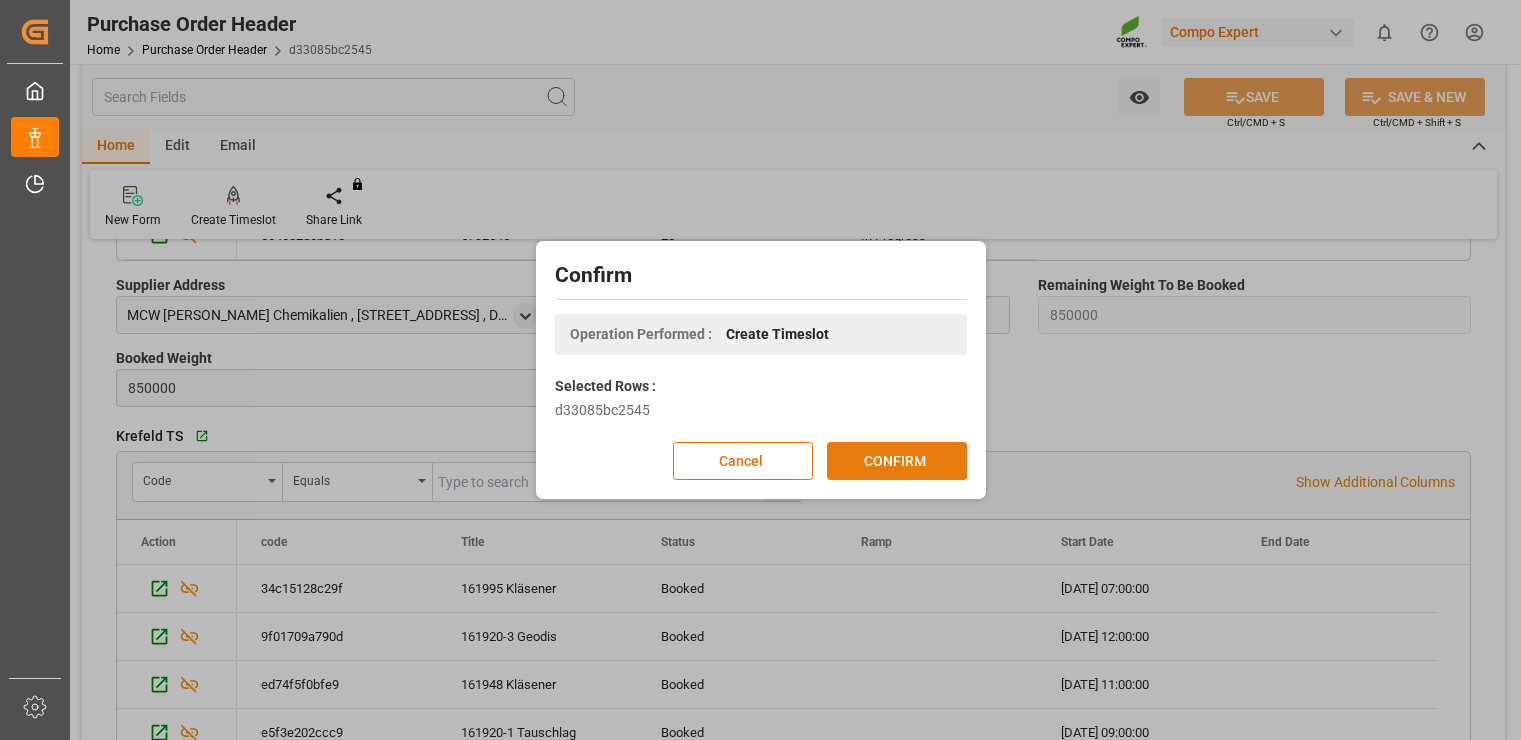 click on "CONFIRM" at bounding box center [897, 461] 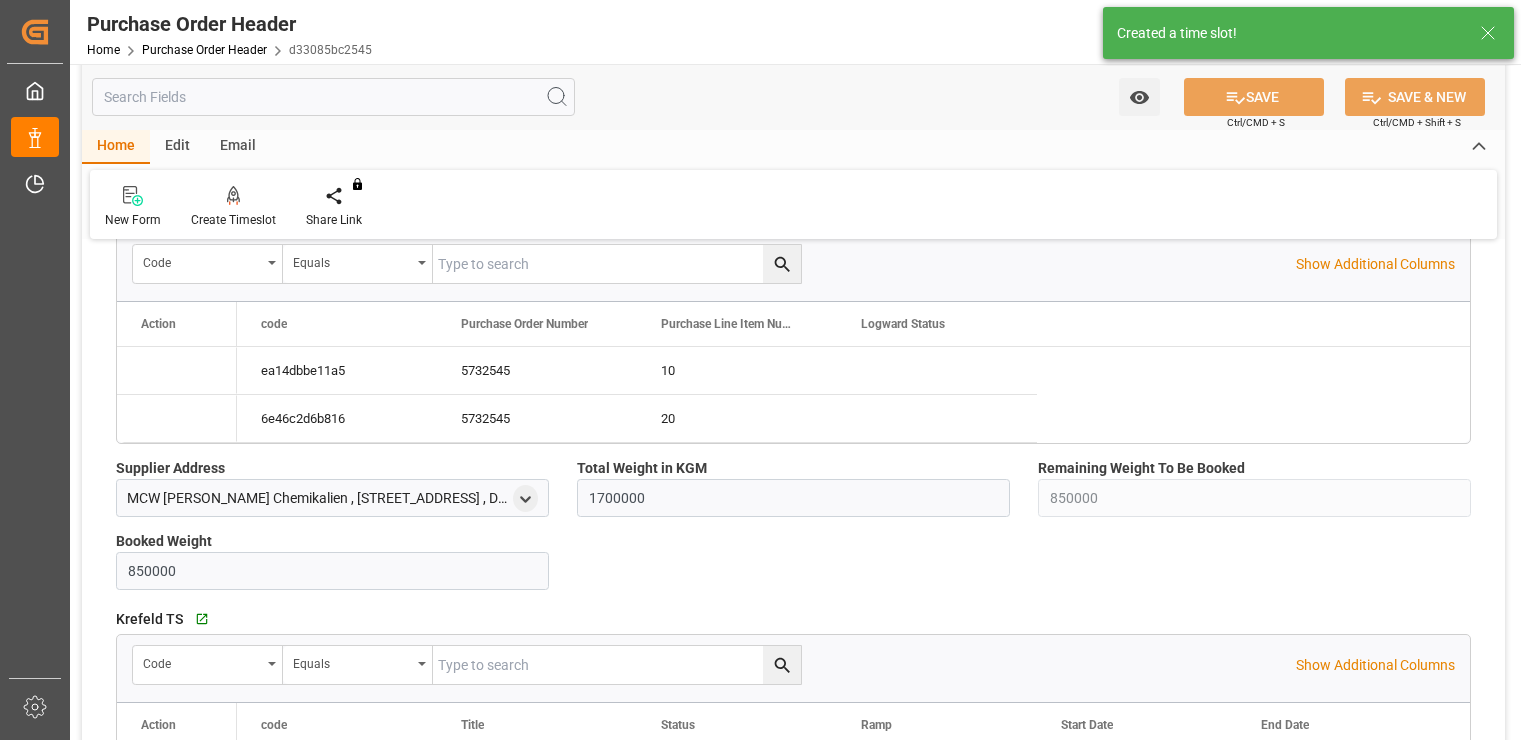 scroll, scrollTop: 400, scrollLeft: 0, axis: vertical 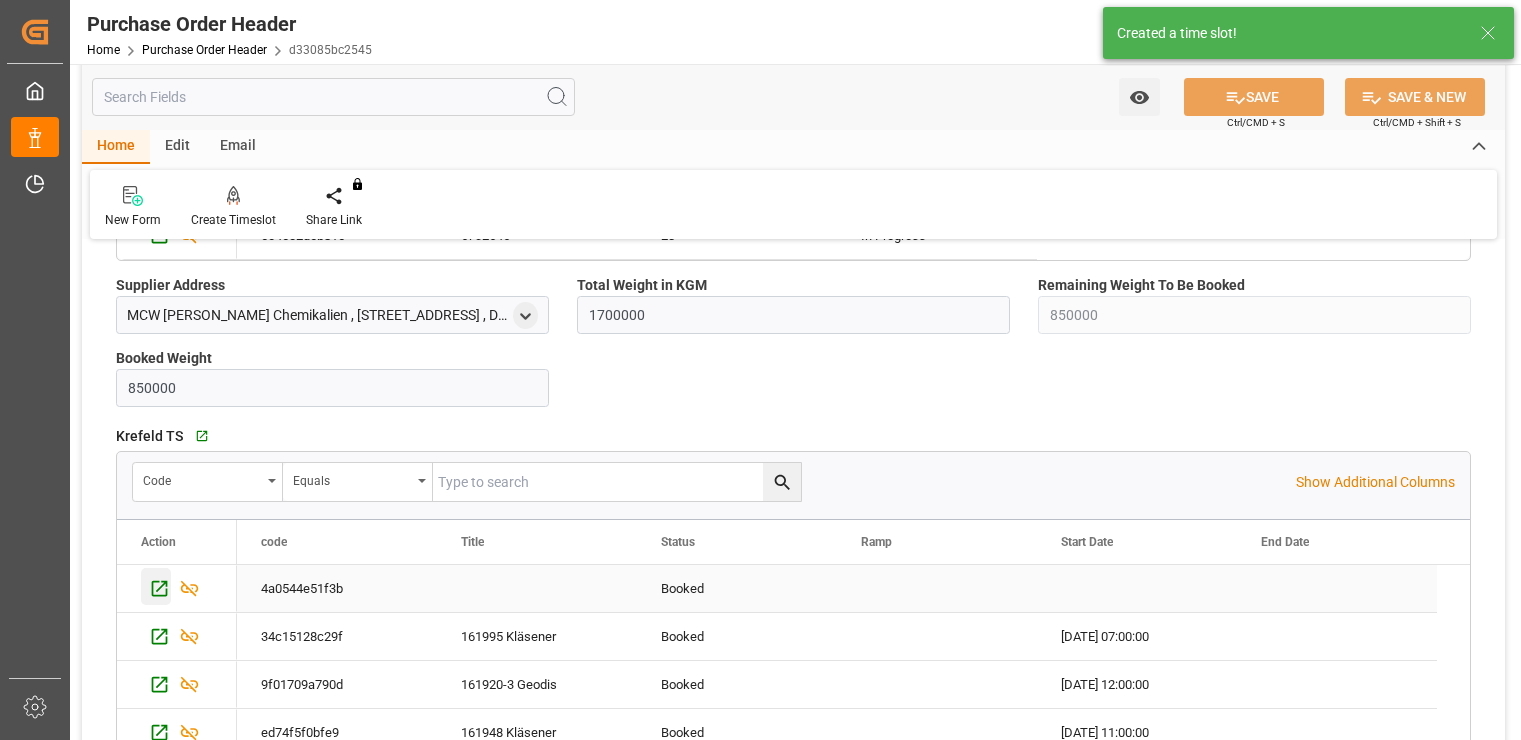 click 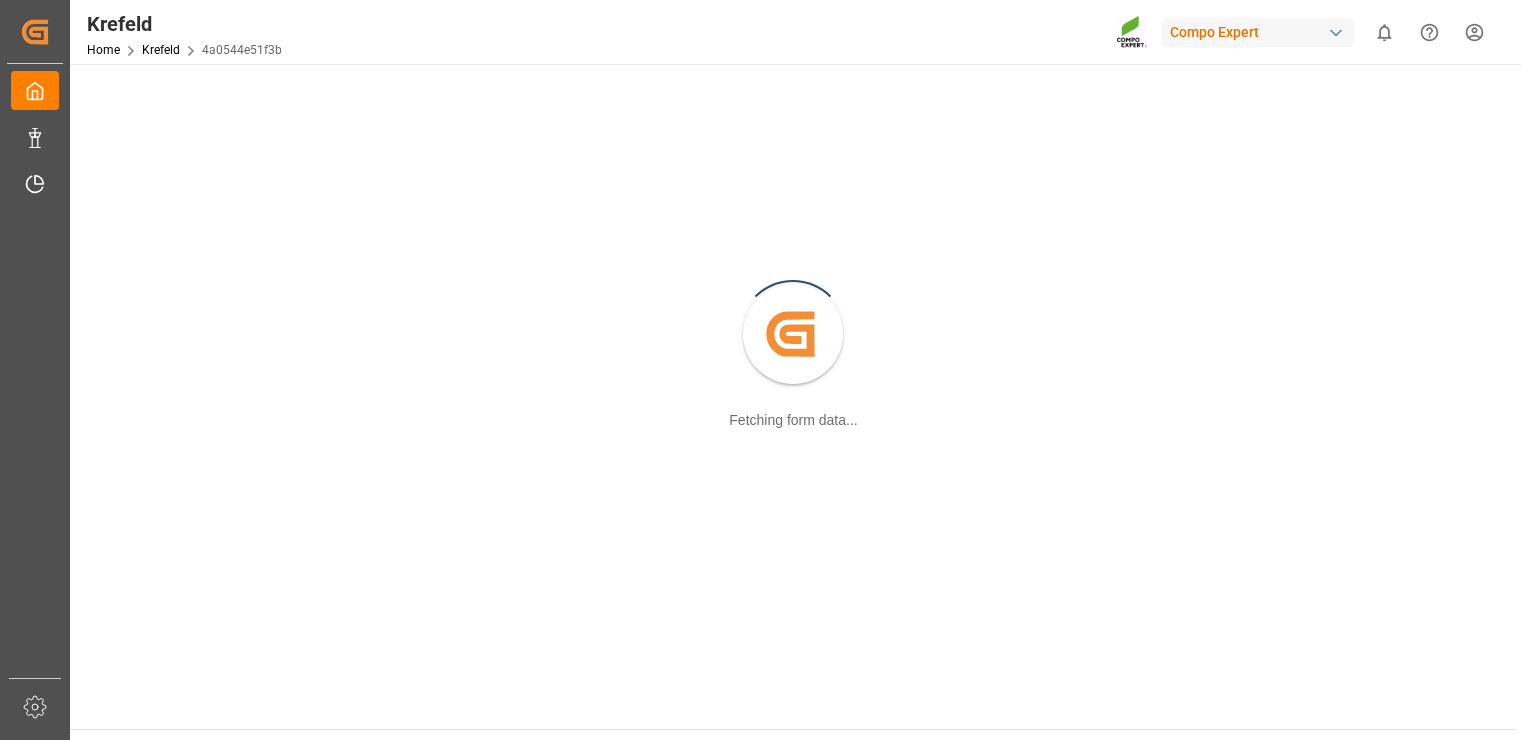 scroll, scrollTop: 0, scrollLeft: 0, axis: both 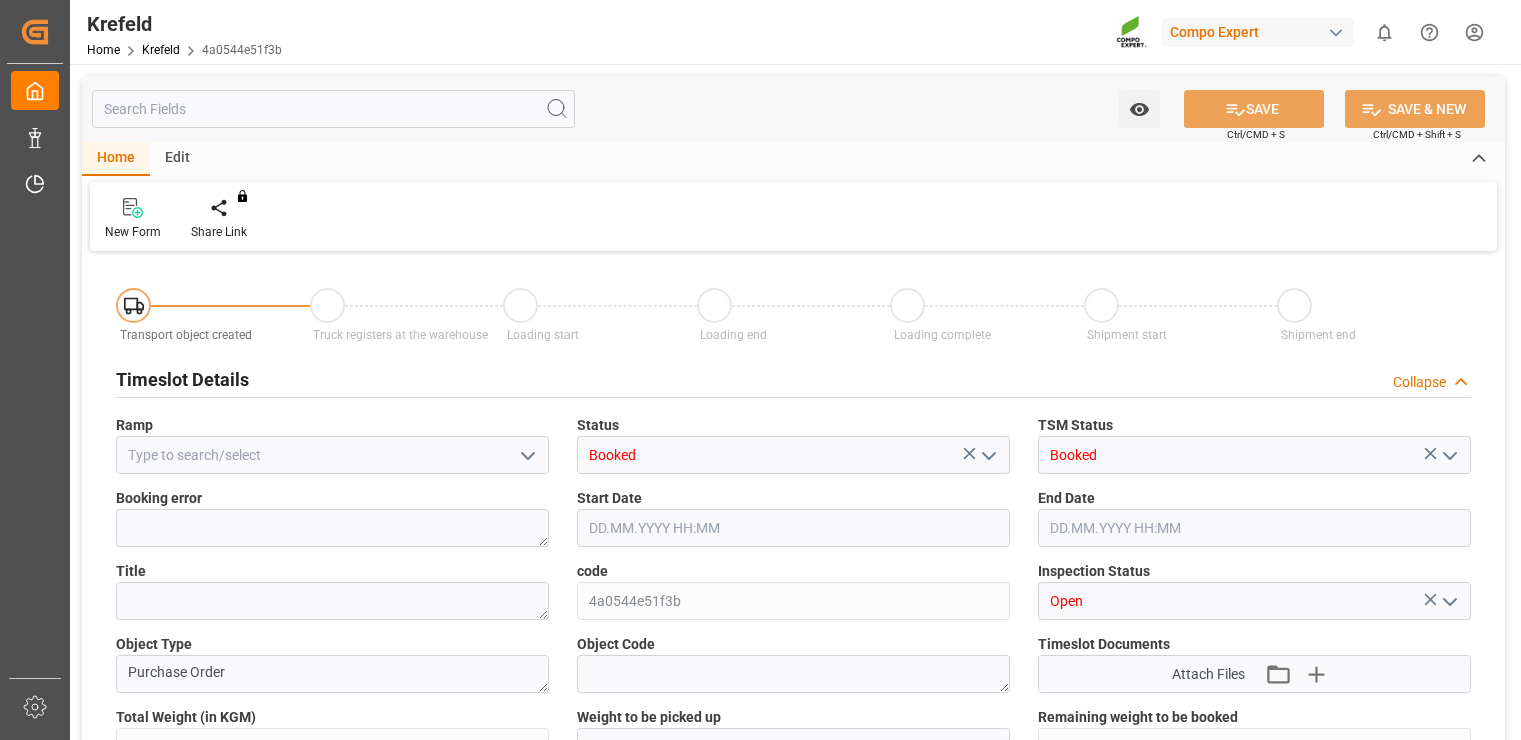 type on "1700000" 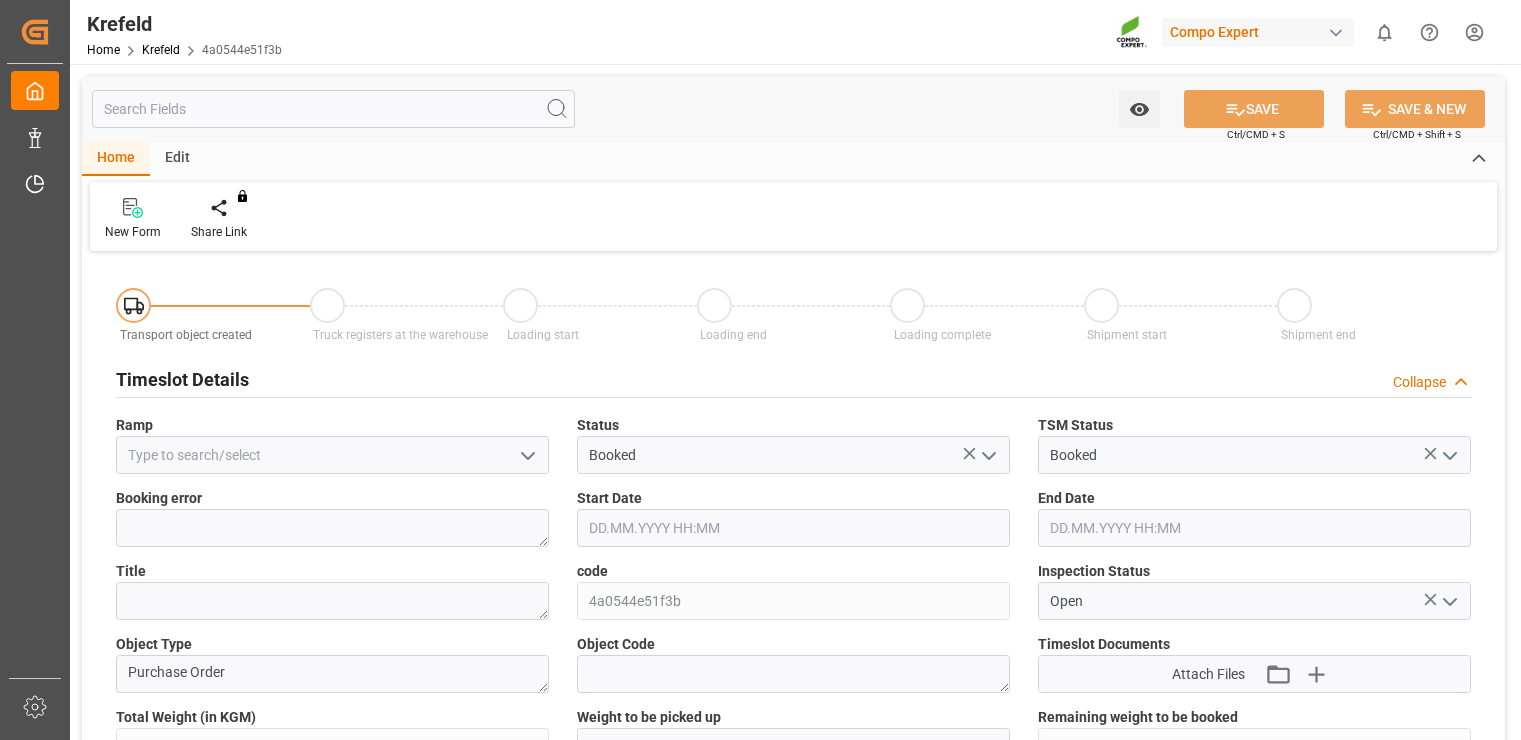click on "Edit" at bounding box center (177, 159) 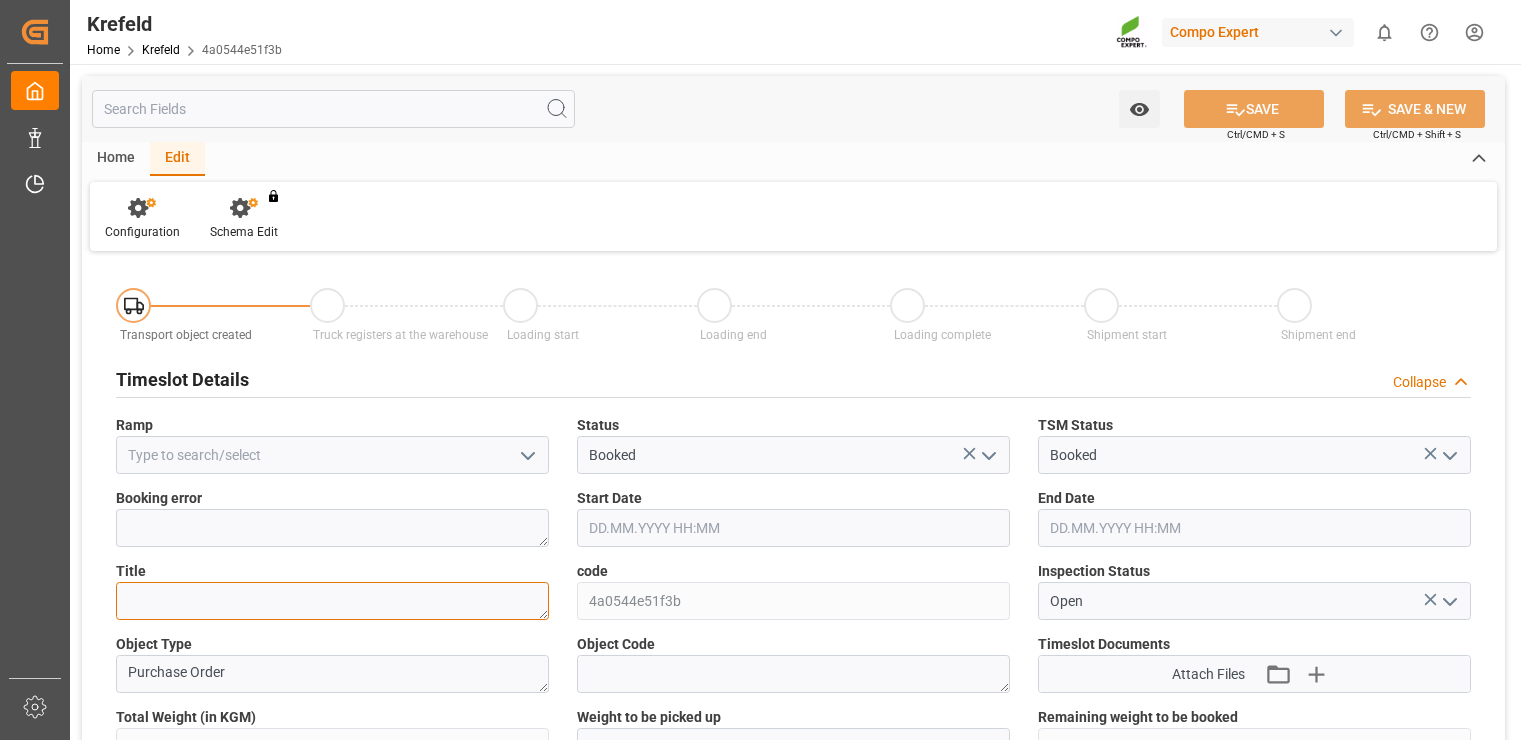 click at bounding box center [332, 601] 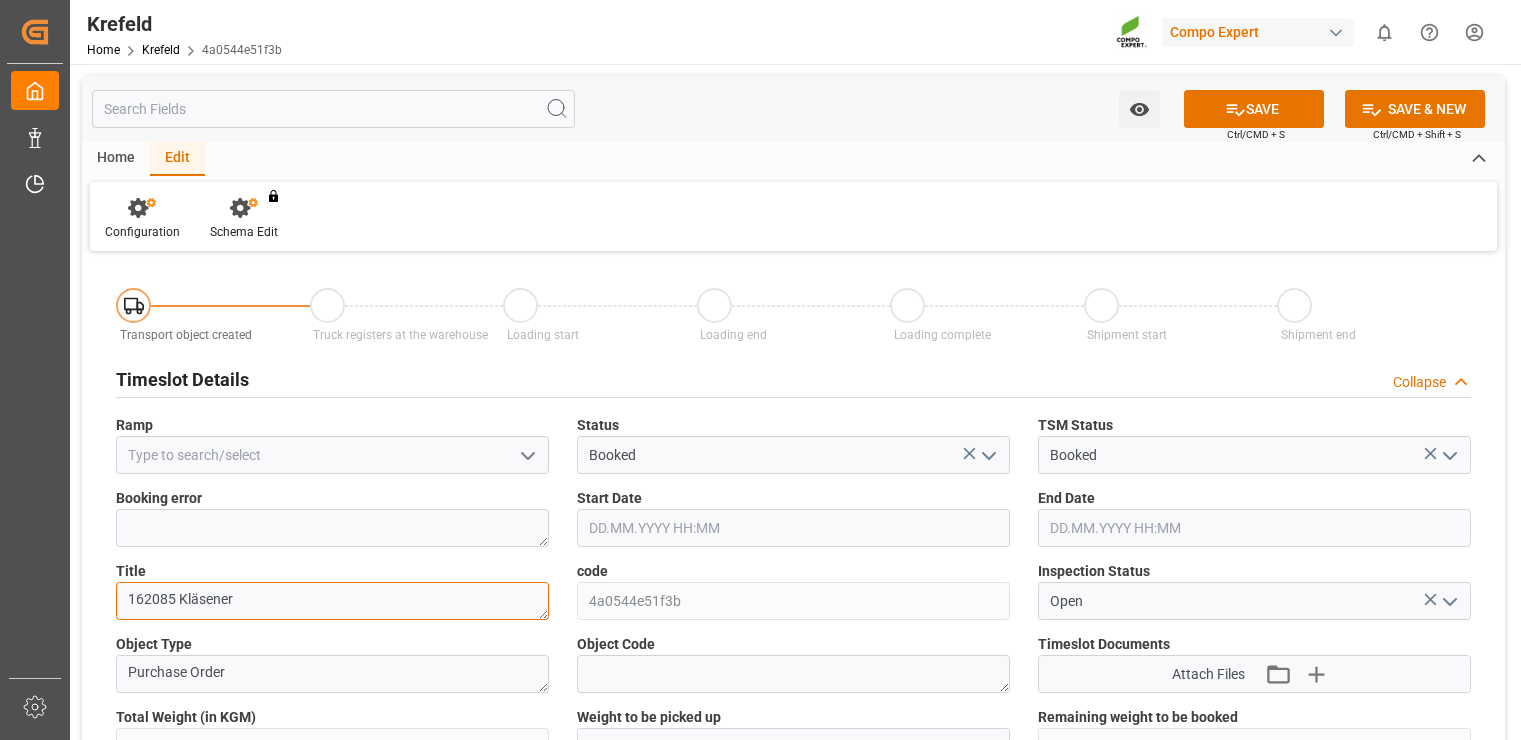 type on "162085 Kläsener" 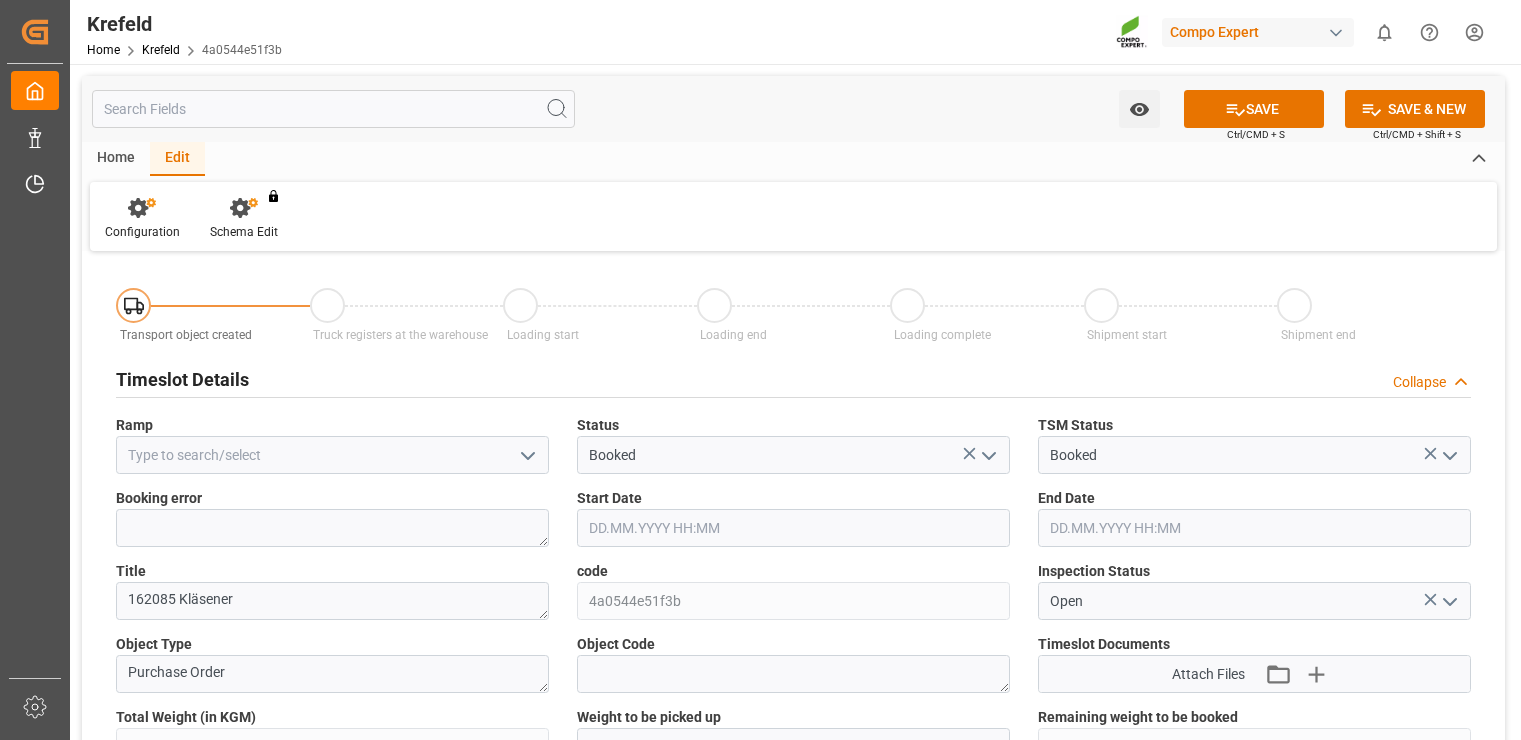 click at bounding box center [793, 528] 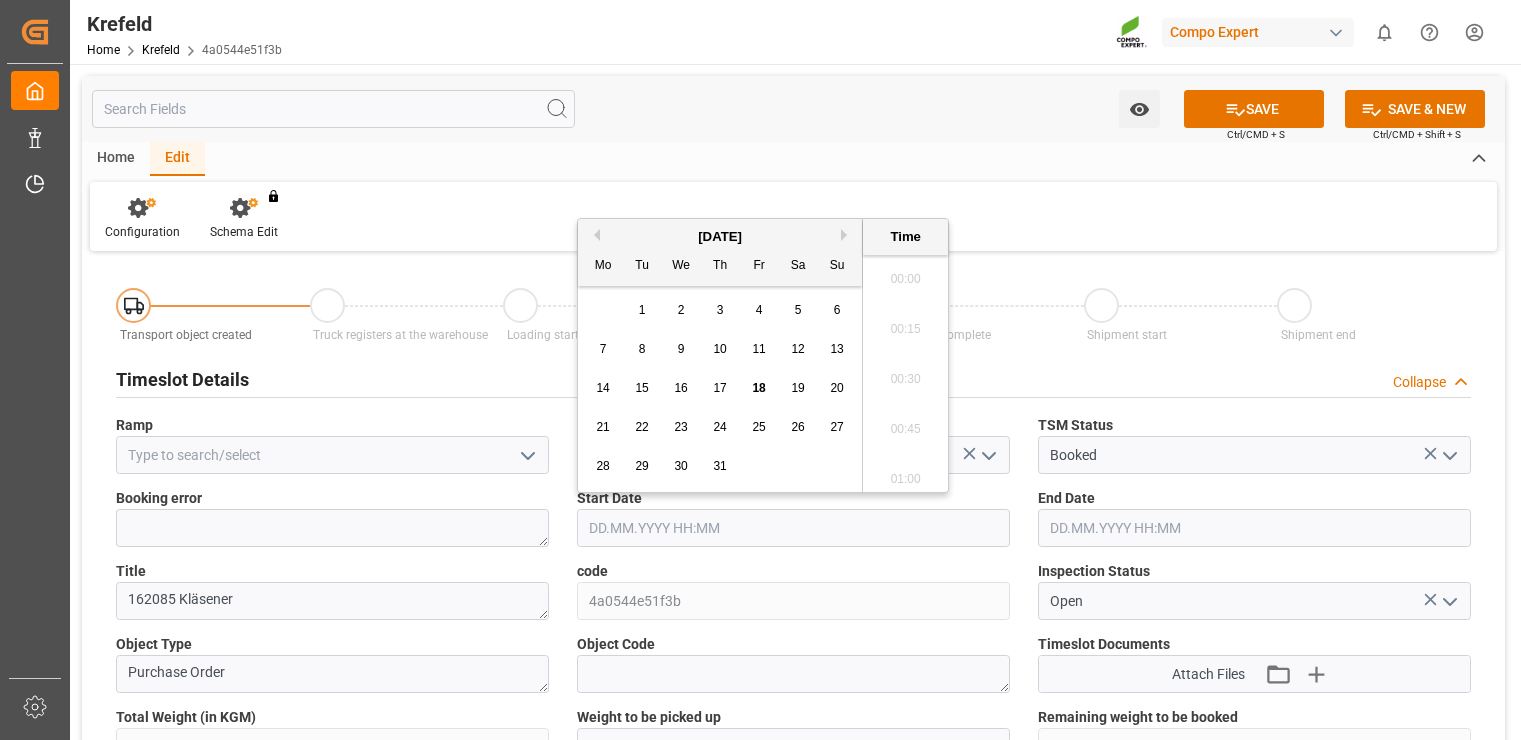 scroll, scrollTop: 2957, scrollLeft: 0, axis: vertical 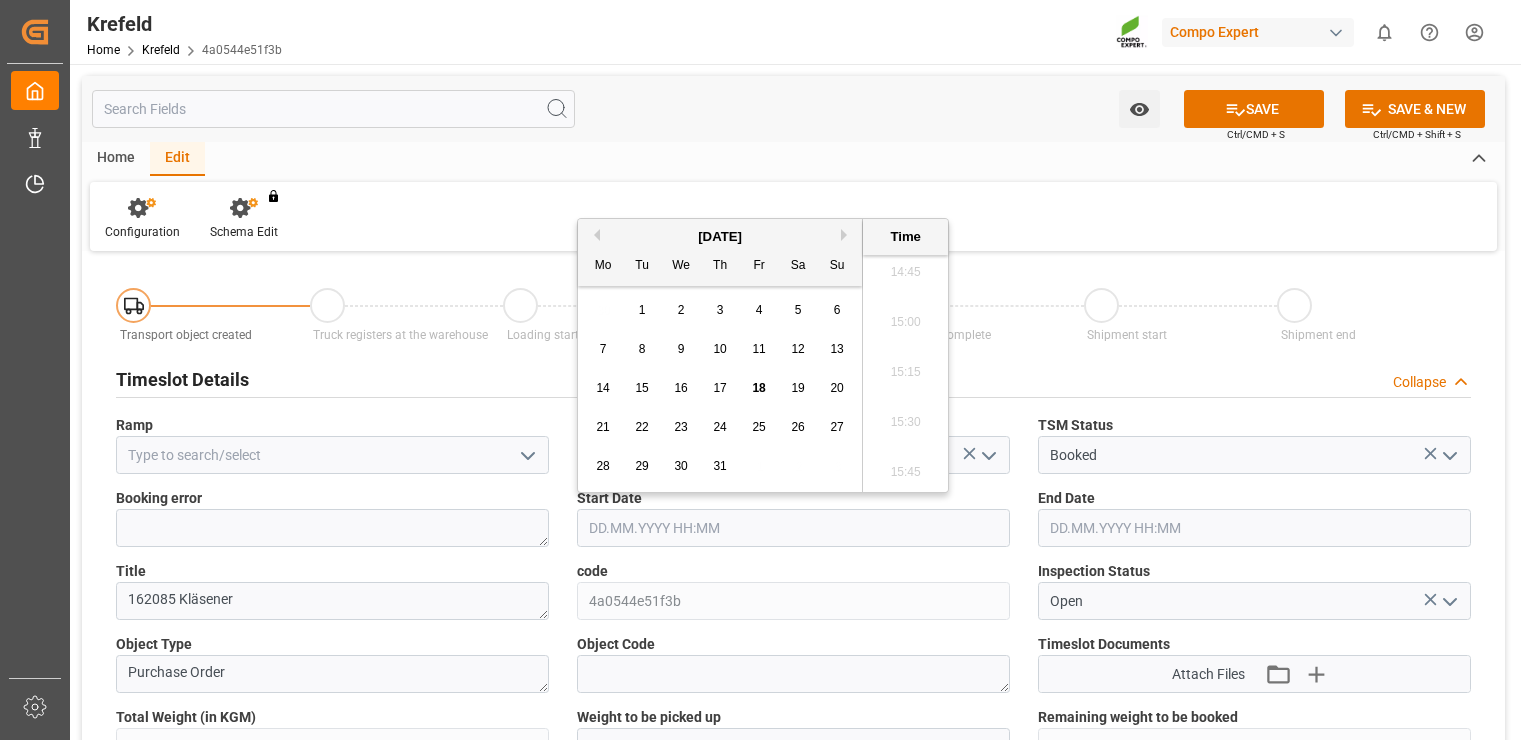 click on "21" at bounding box center [602, 427] 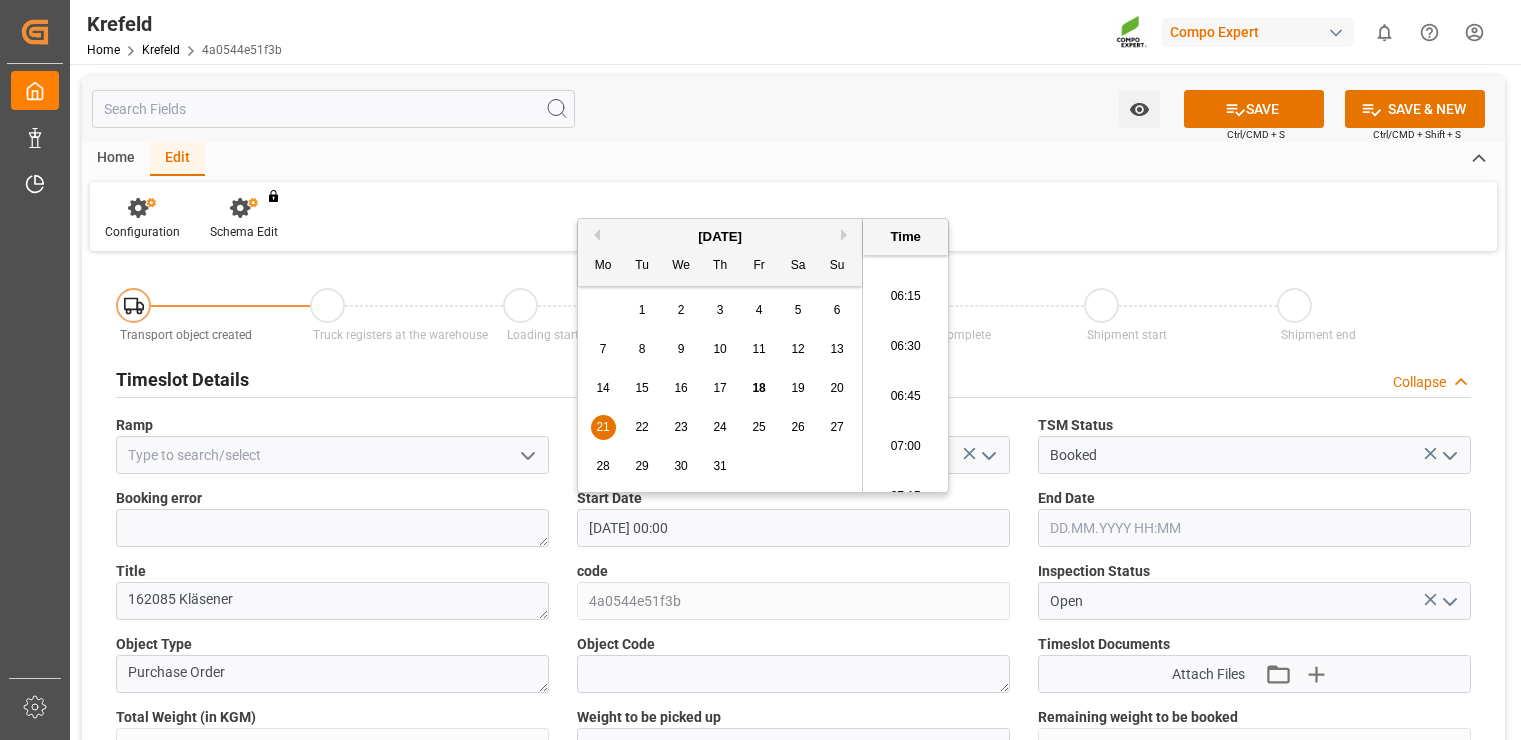 scroll, scrollTop: 1192, scrollLeft: 0, axis: vertical 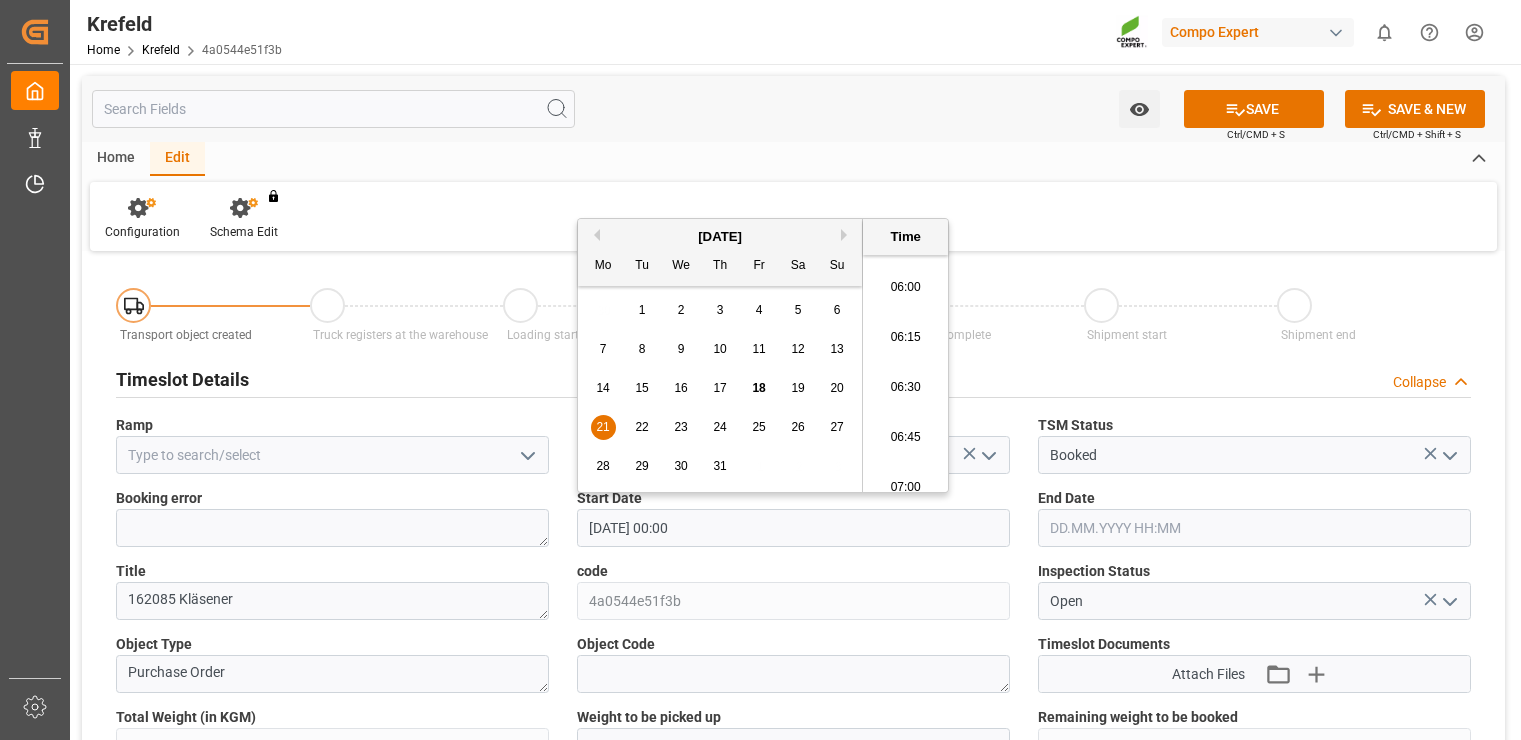 click on "06:15" at bounding box center [905, 338] 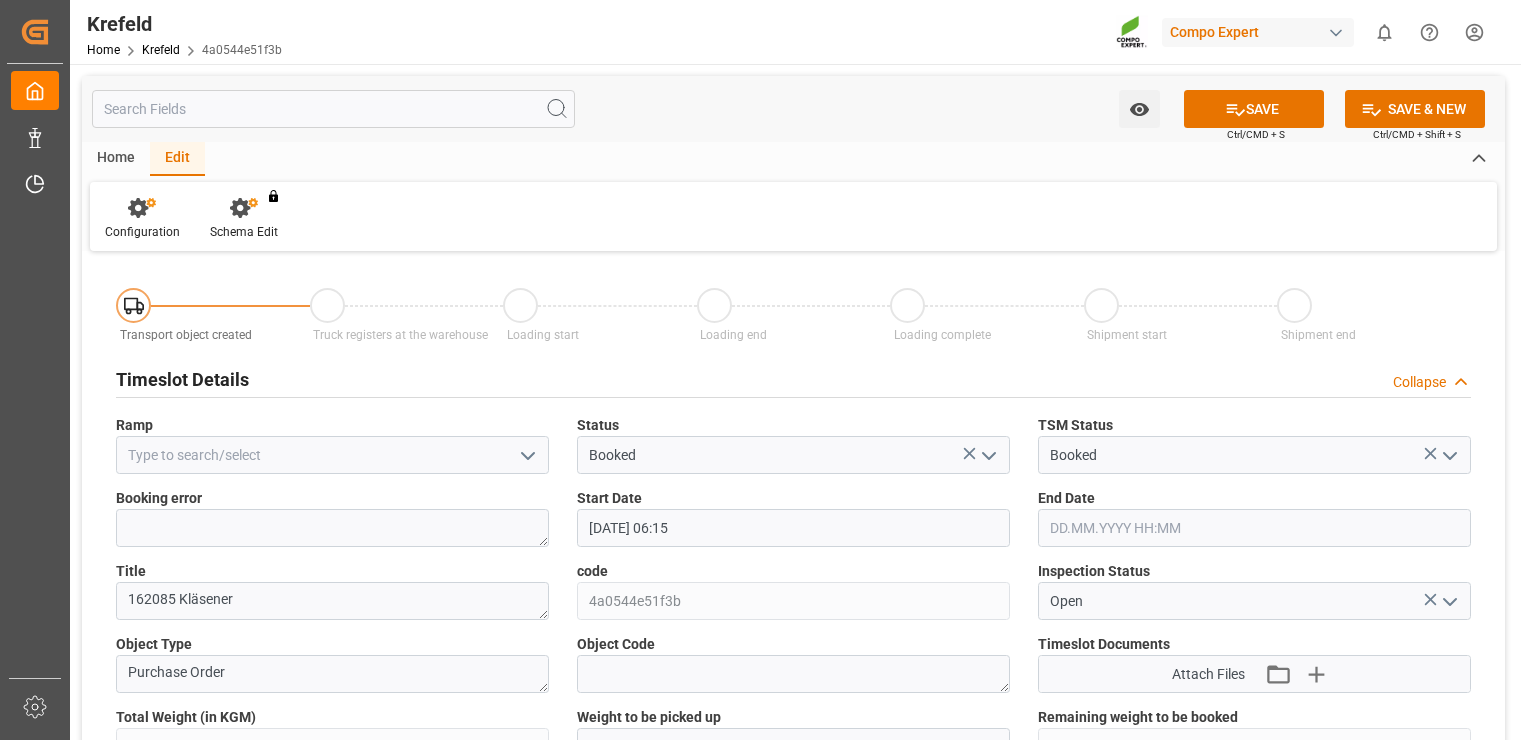 click on "Loading complete" at bounding box center [987, 316] 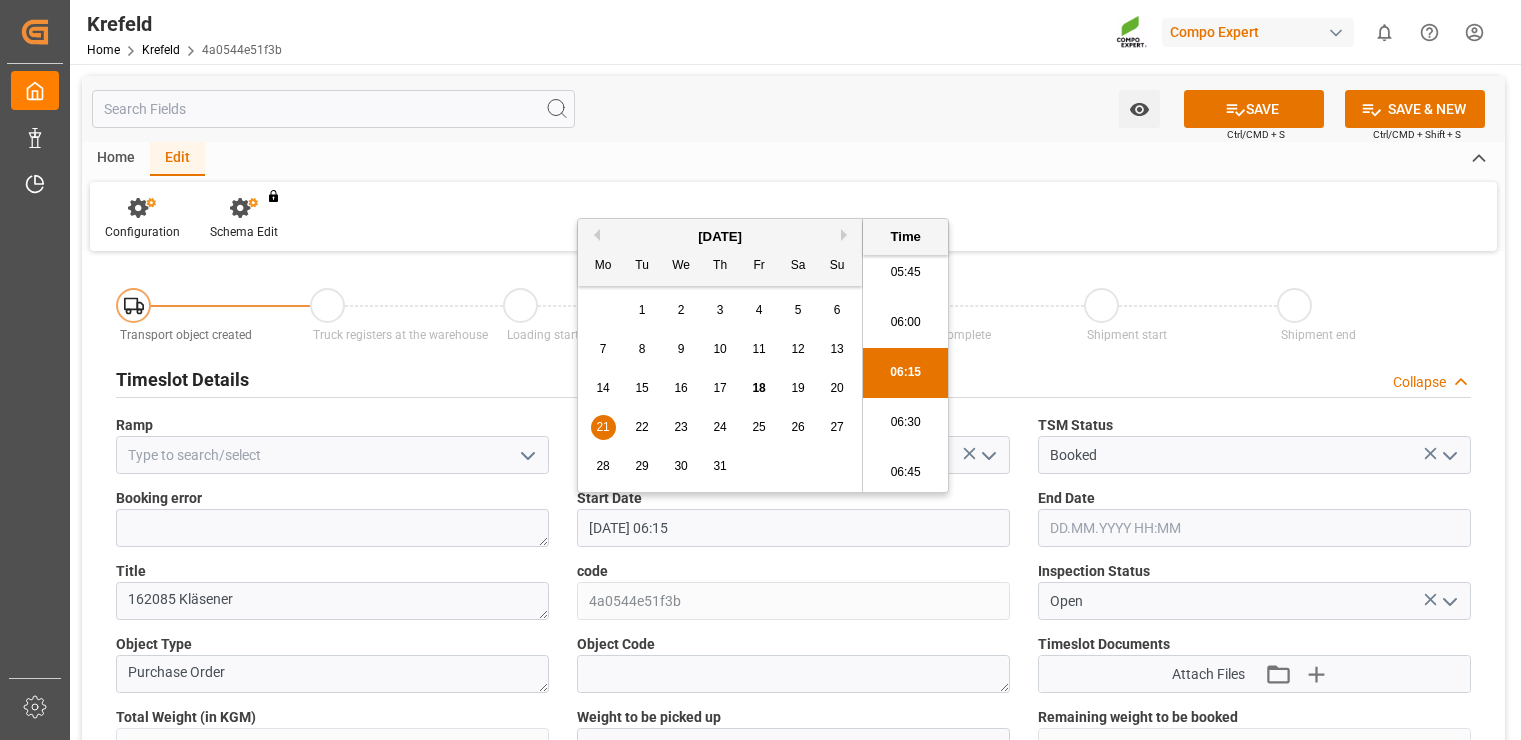 scroll, scrollTop: 1290, scrollLeft: 0, axis: vertical 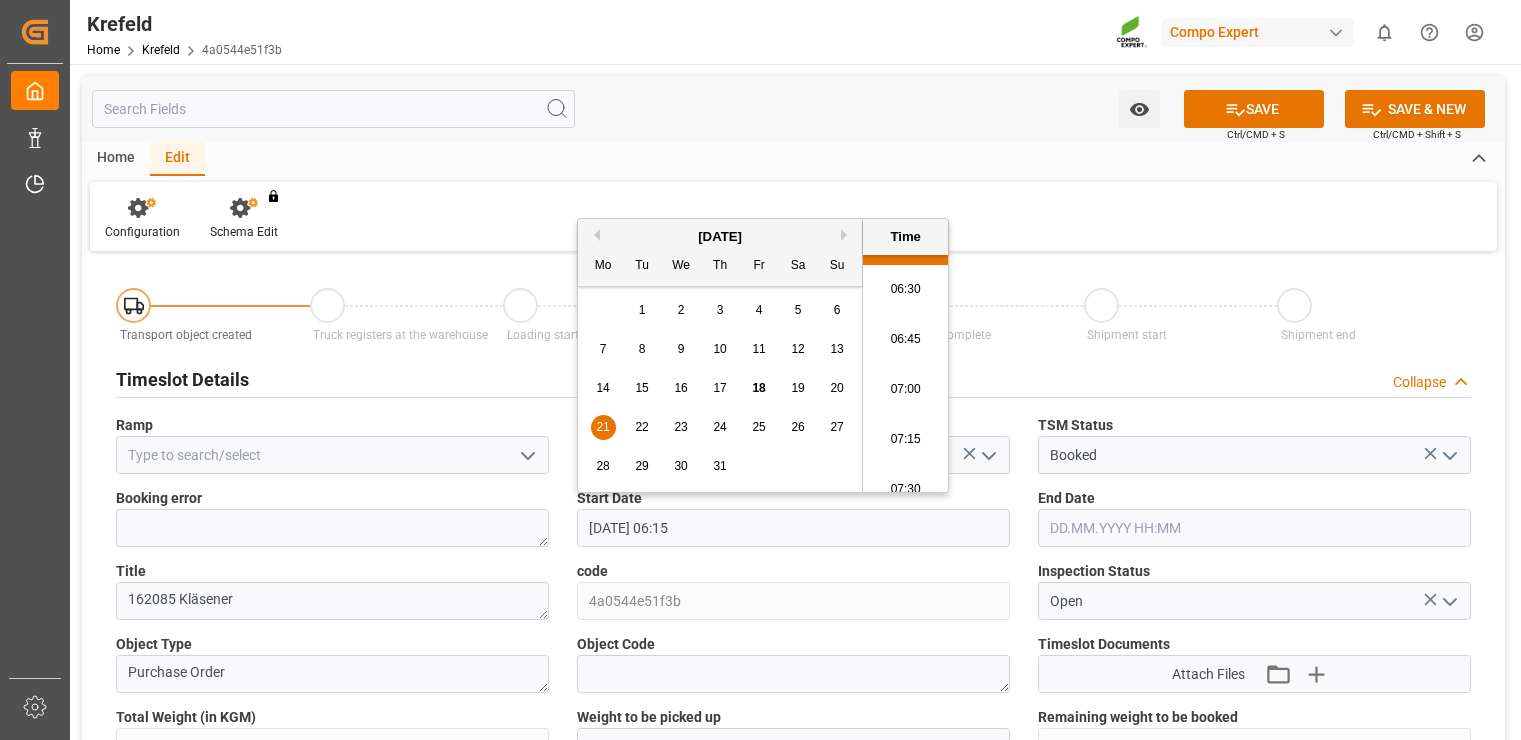 click on "07:00" at bounding box center (905, 390) 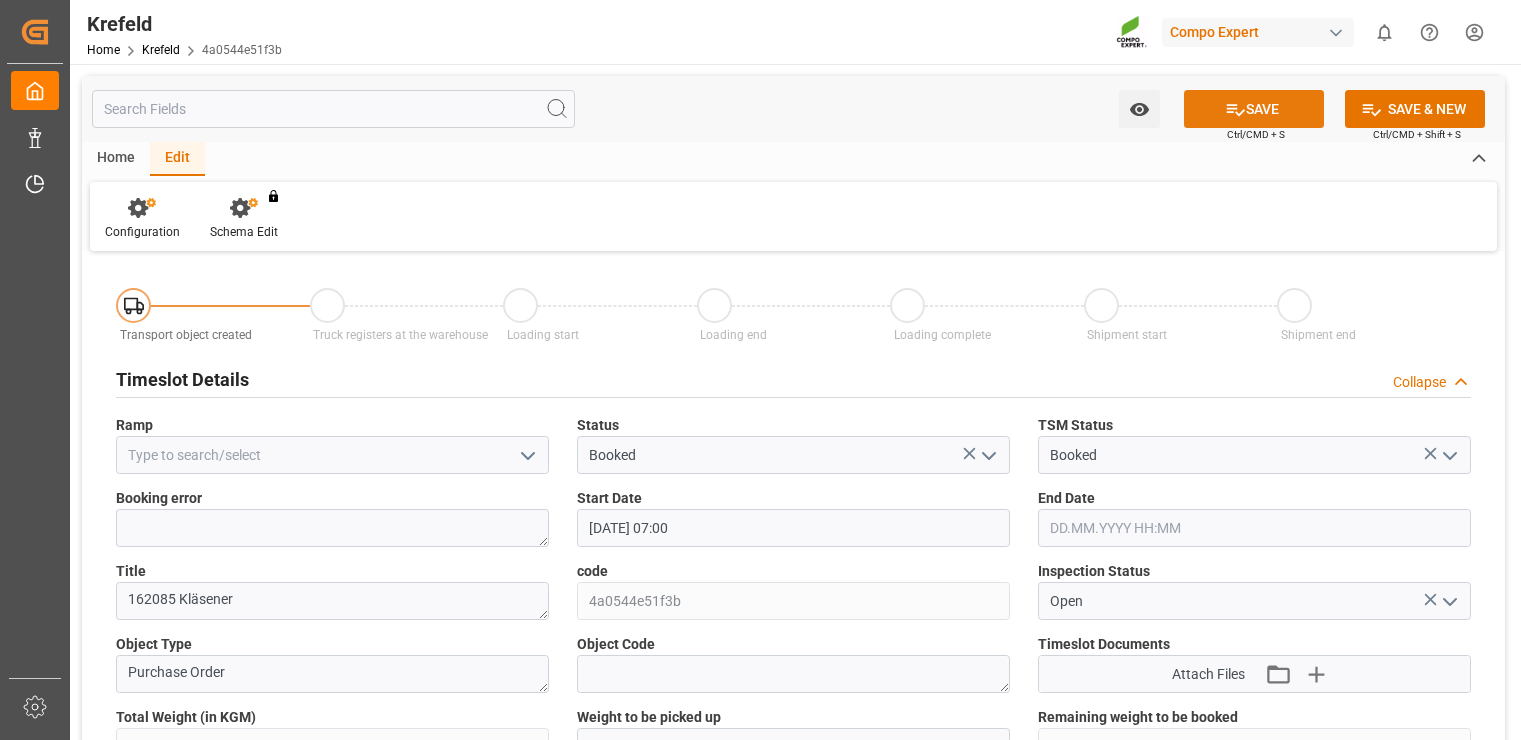 click 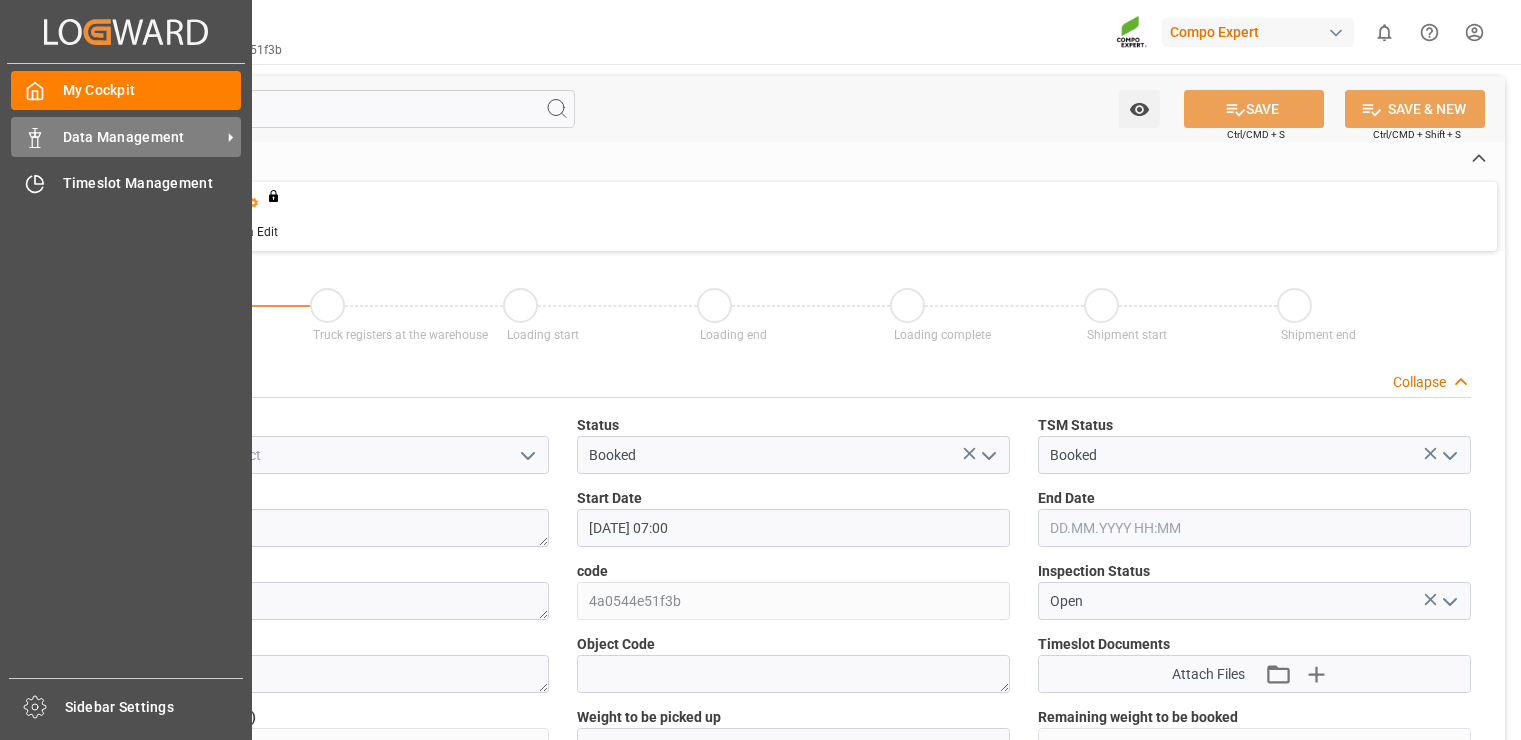 click 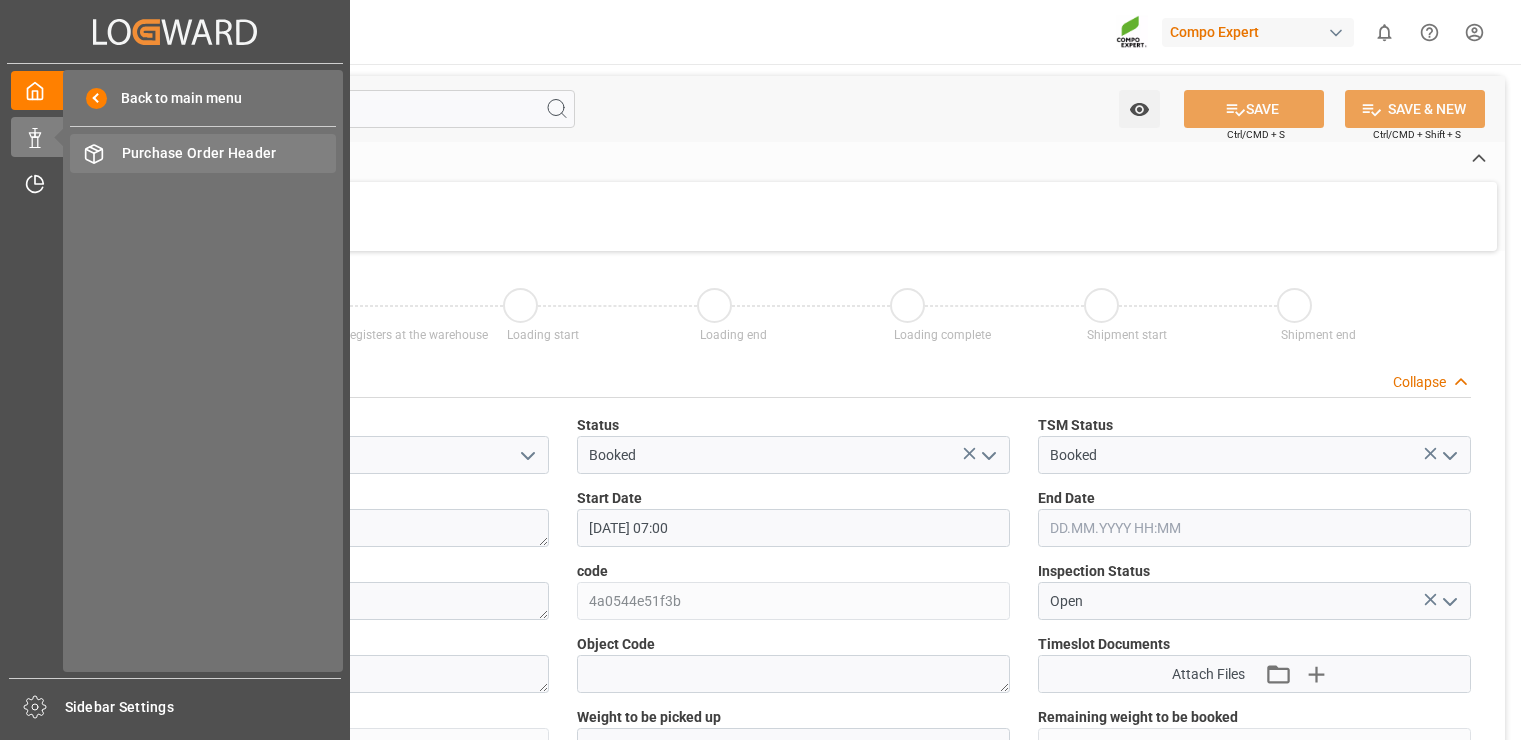 click on "Purchase Order Header" at bounding box center [229, 153] 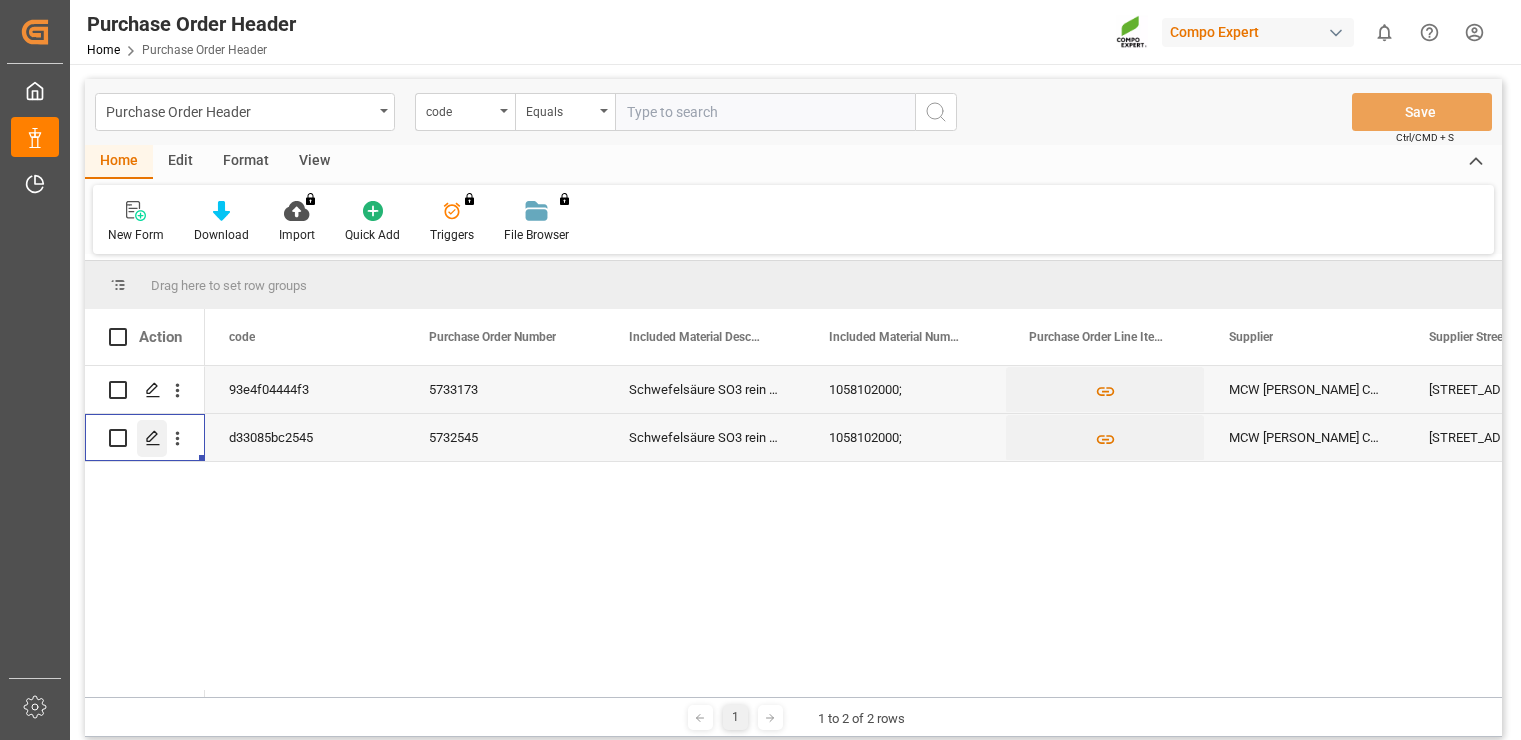 click 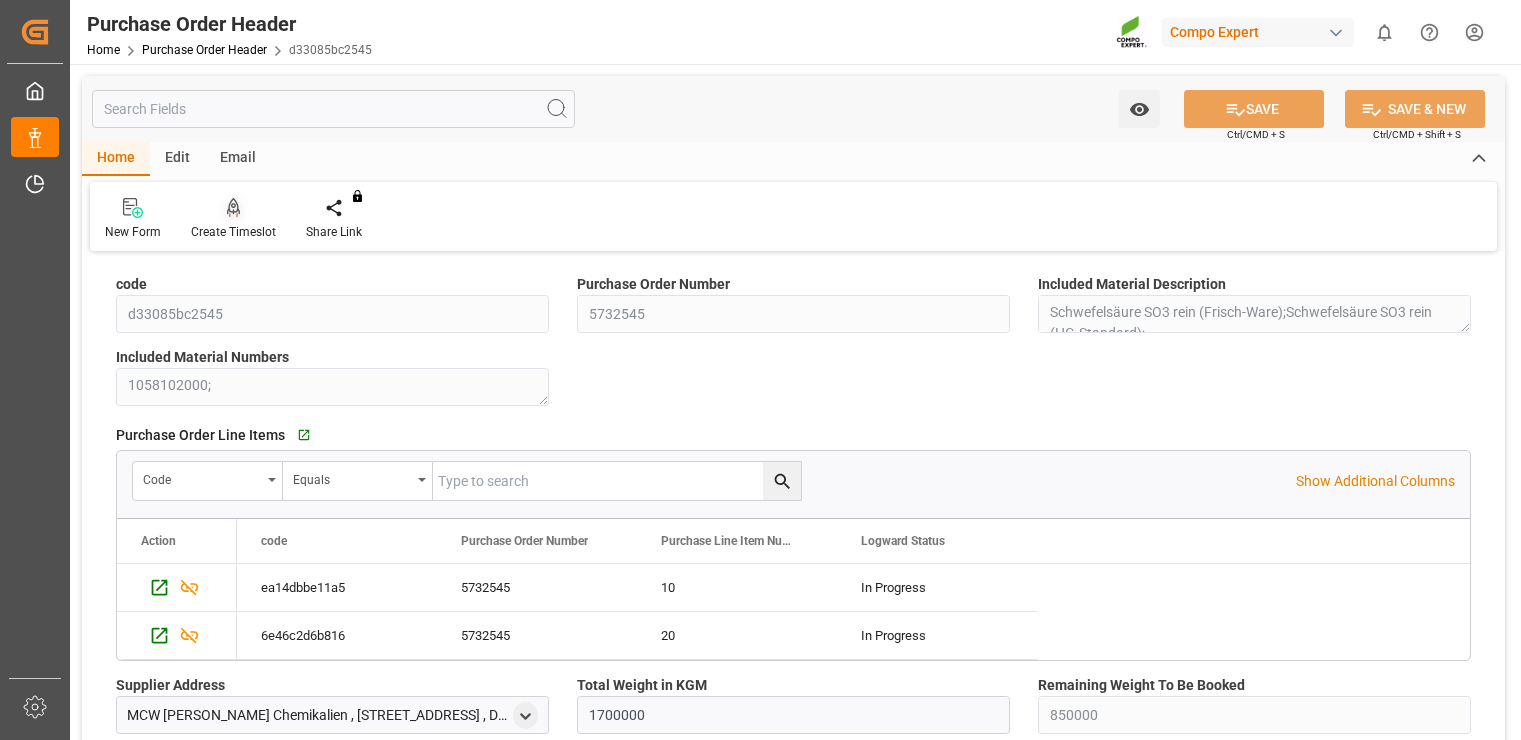 click 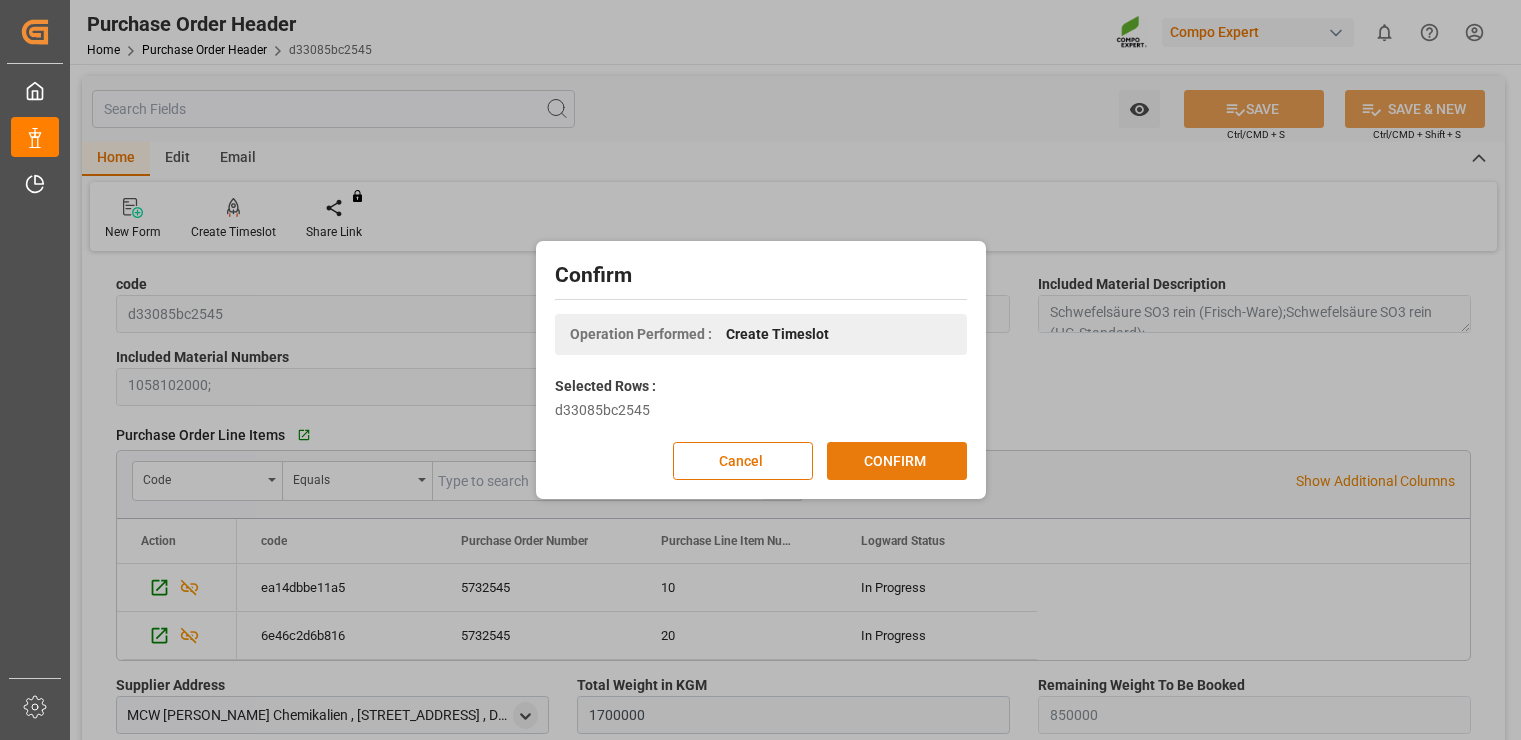 click on "CONFIRM" at bounding box center [897, 461] 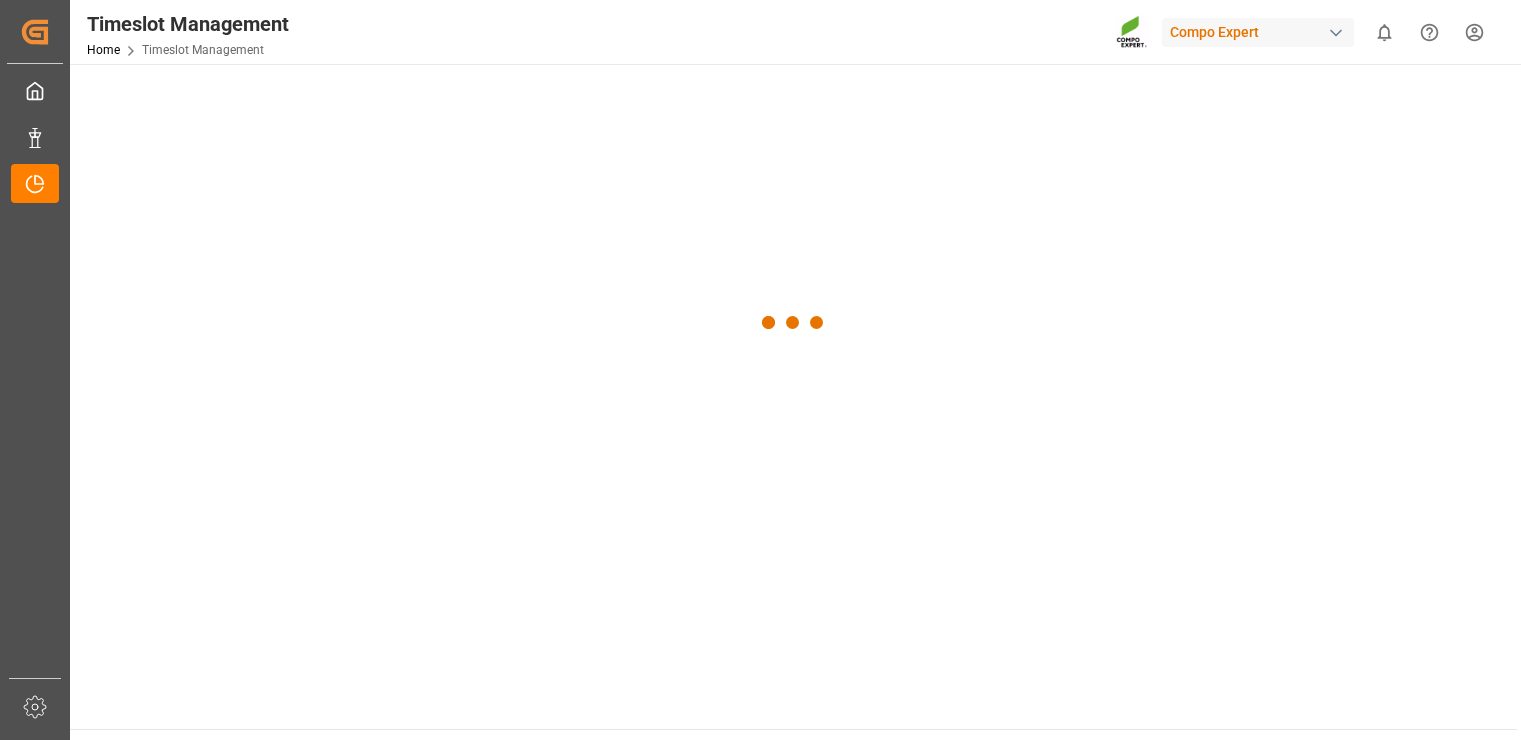 scroll, scrollTop: 0, scrollLeft: 0, axis: both 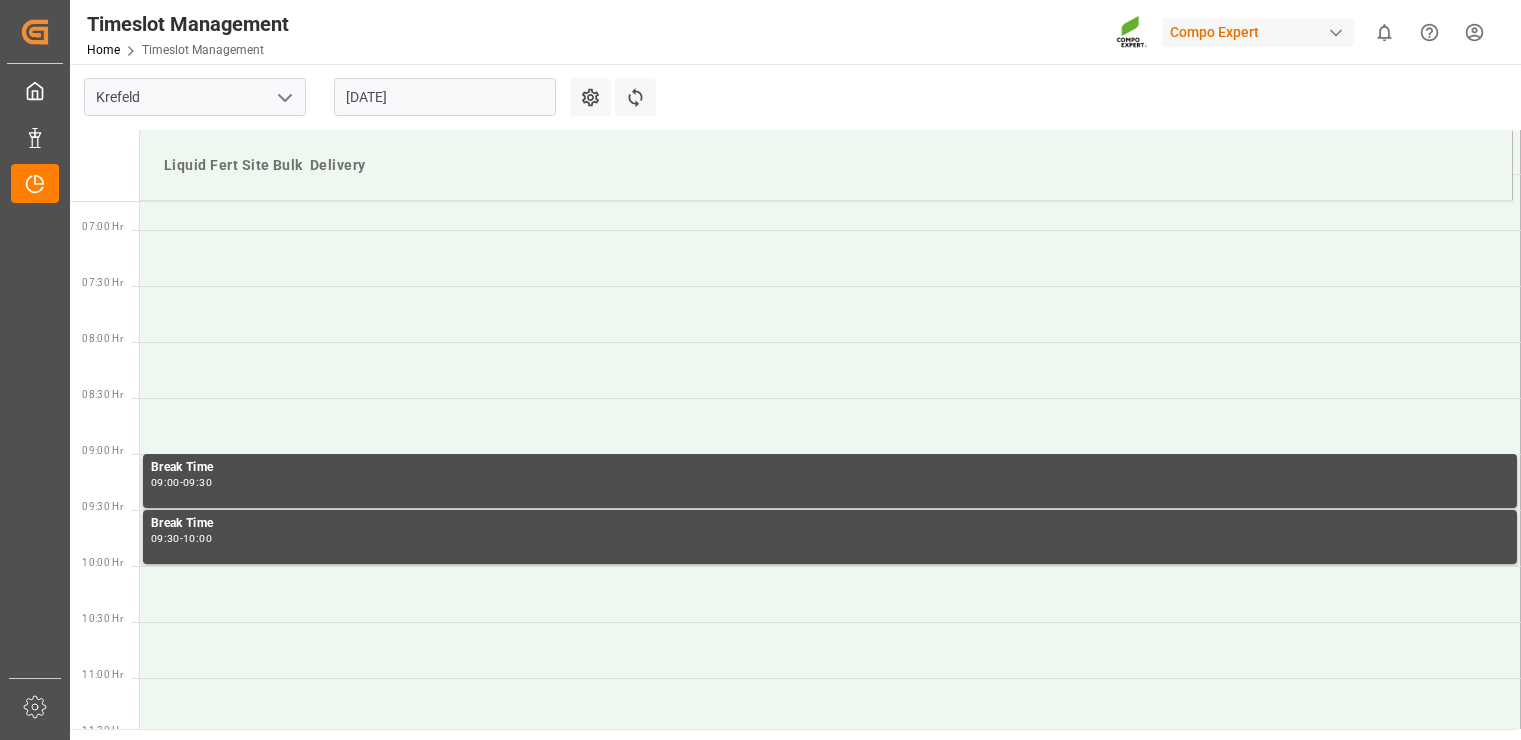 click on "18.07.2025" at bounding box center [445, 97] 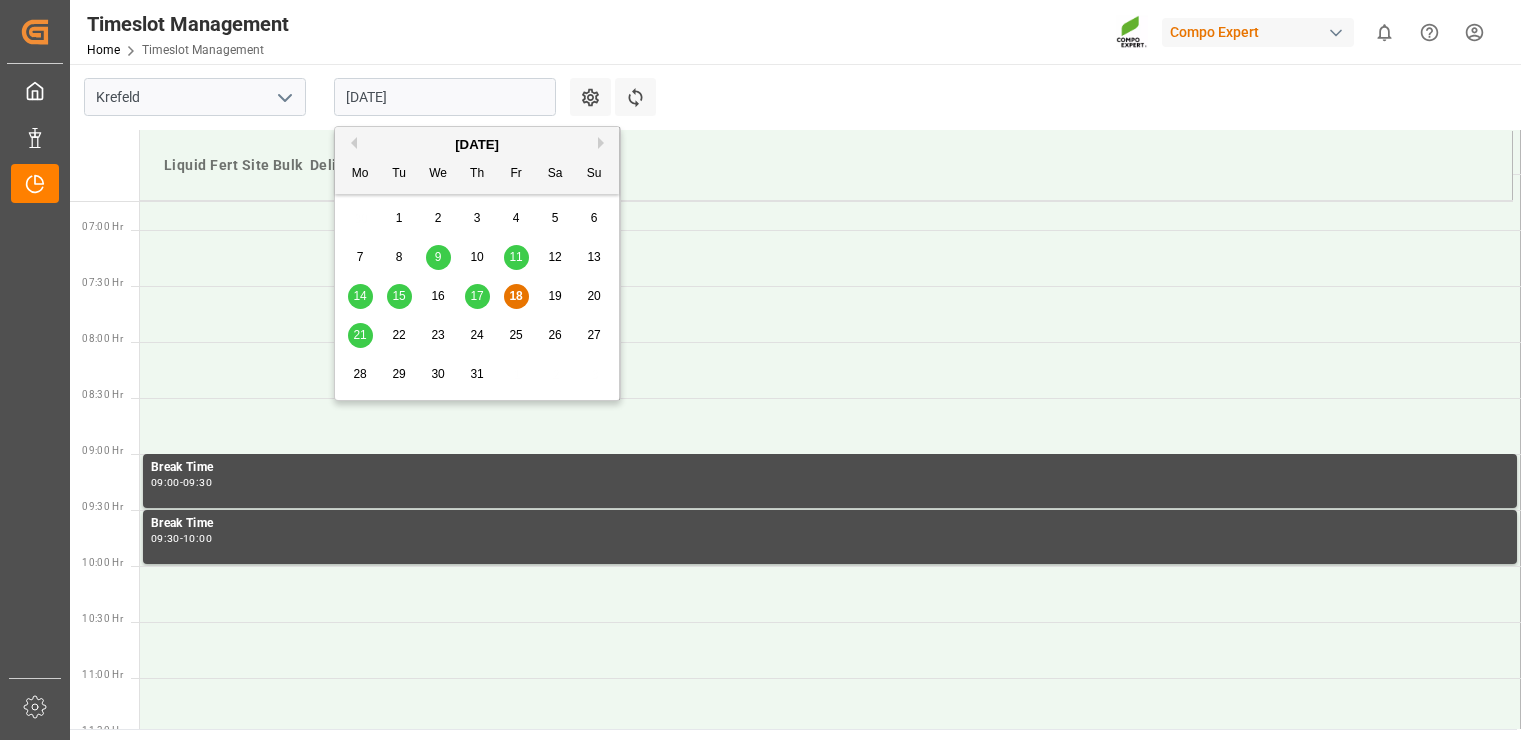 click on "21" at bounding box center (359, 335) 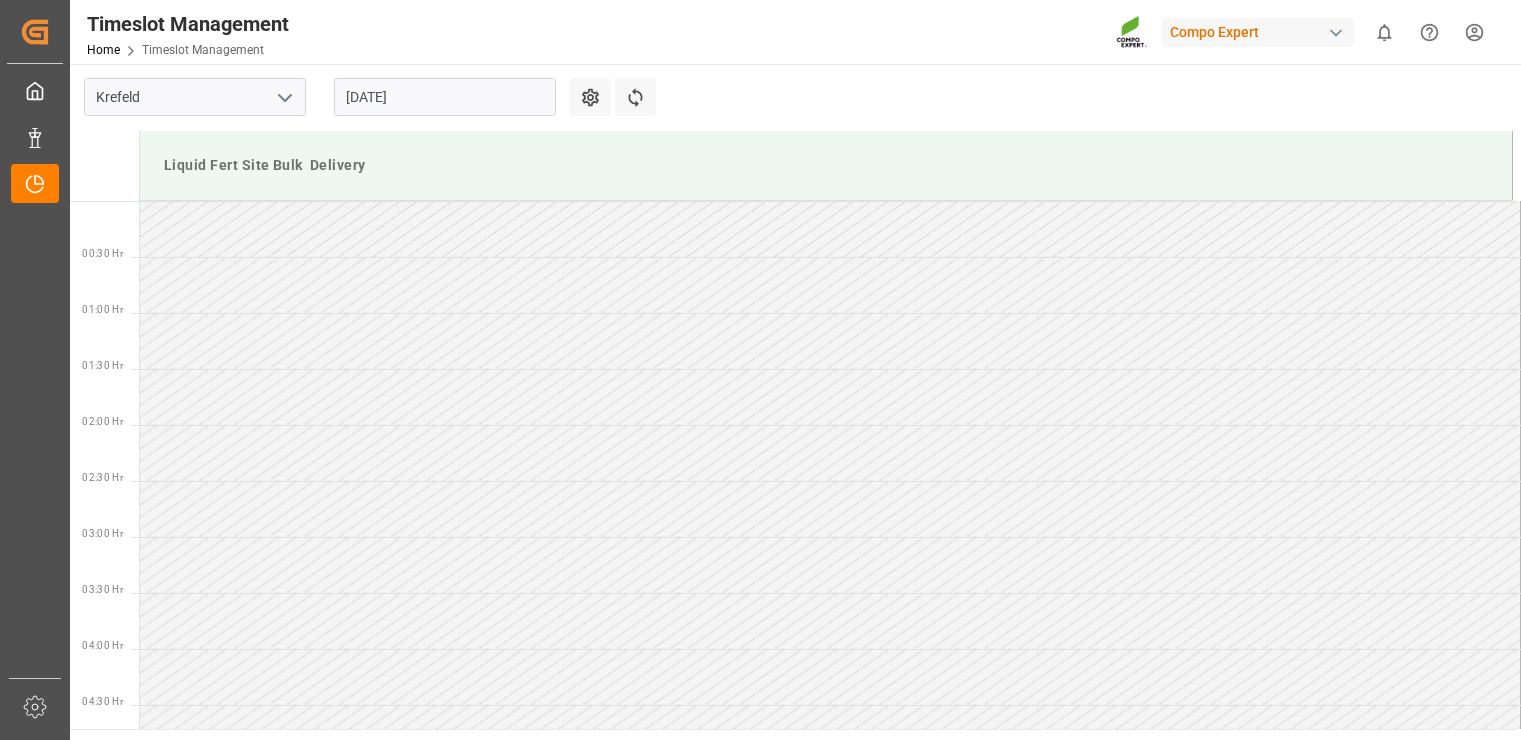 scroll, scrollTop: 1555, scrollLeft: 0, axis: vertical 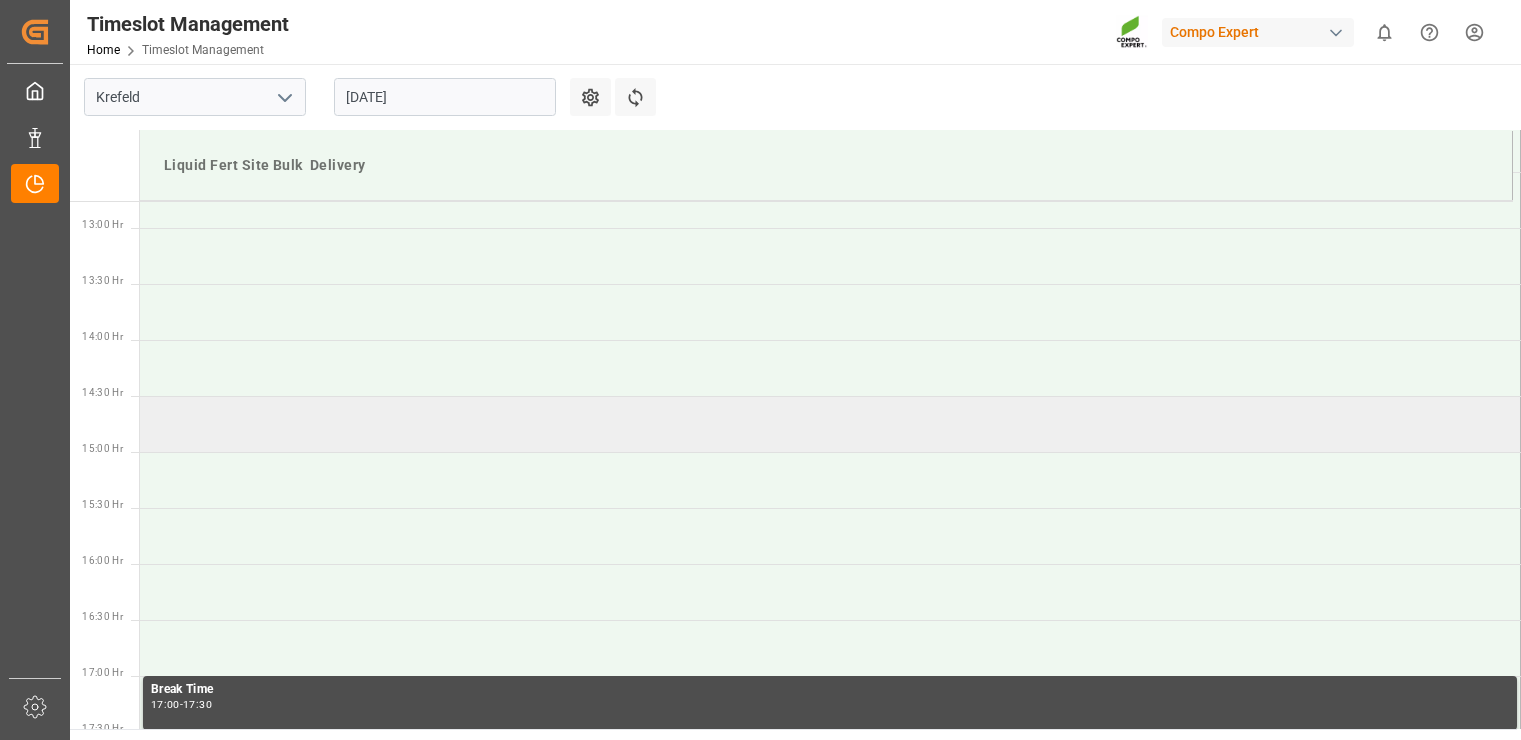 drag, startPoint x: 1511, startPoint y: 469, endPoint x: 1510, endPoint y: 444, distance: 25.019993 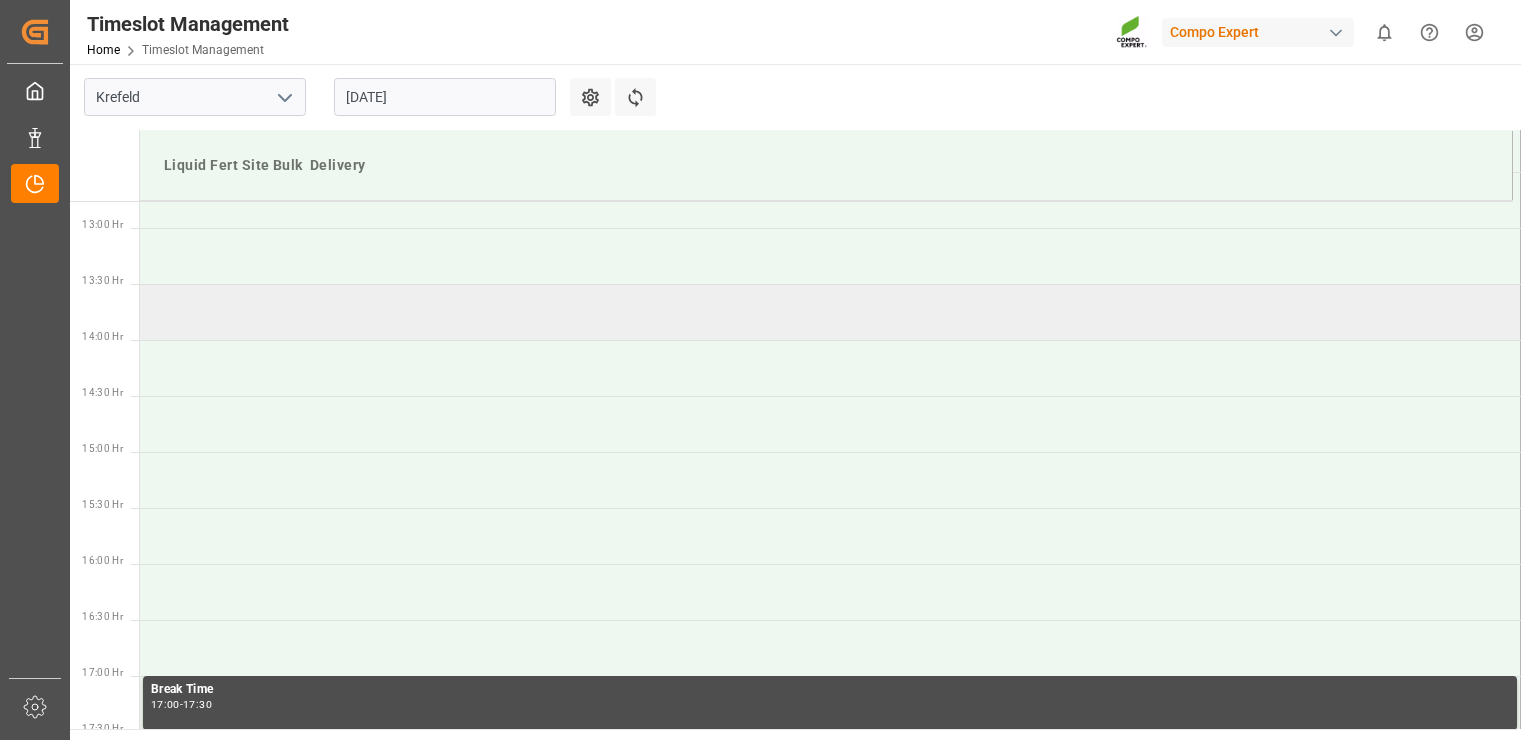 click at bounding box center [830, 312] 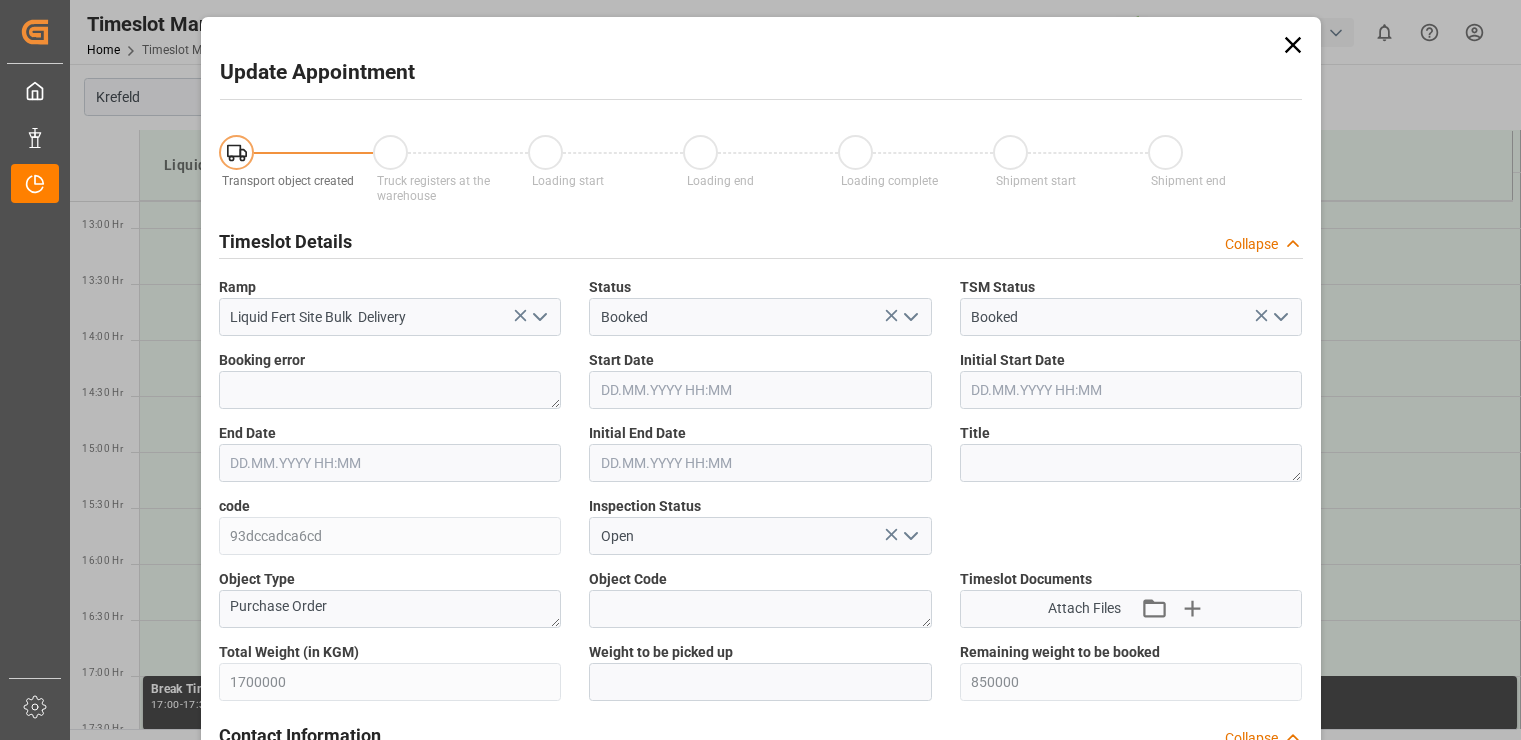 type on "1700000" 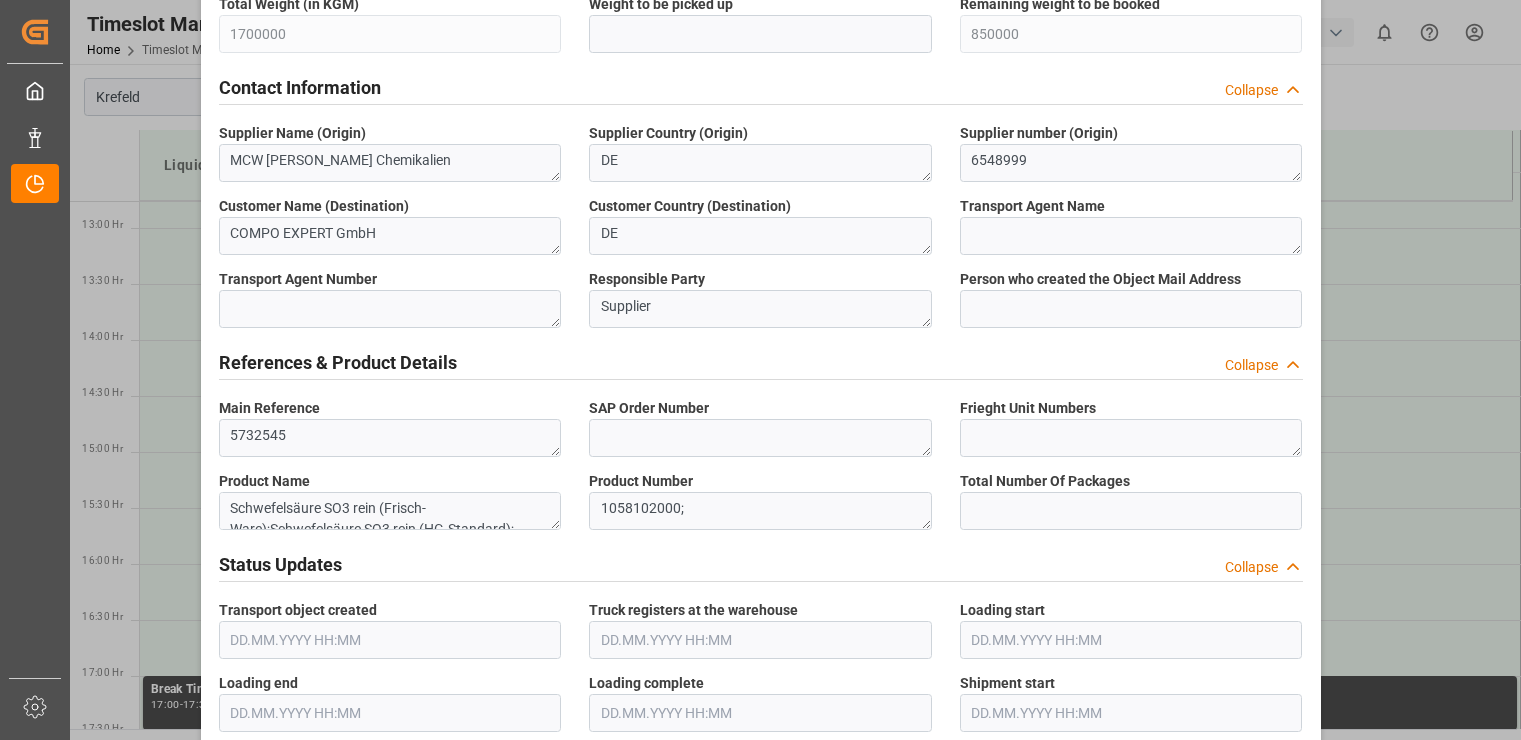 scroll, scrollTop: 1295, scrollLeft: 0, axis: vertical 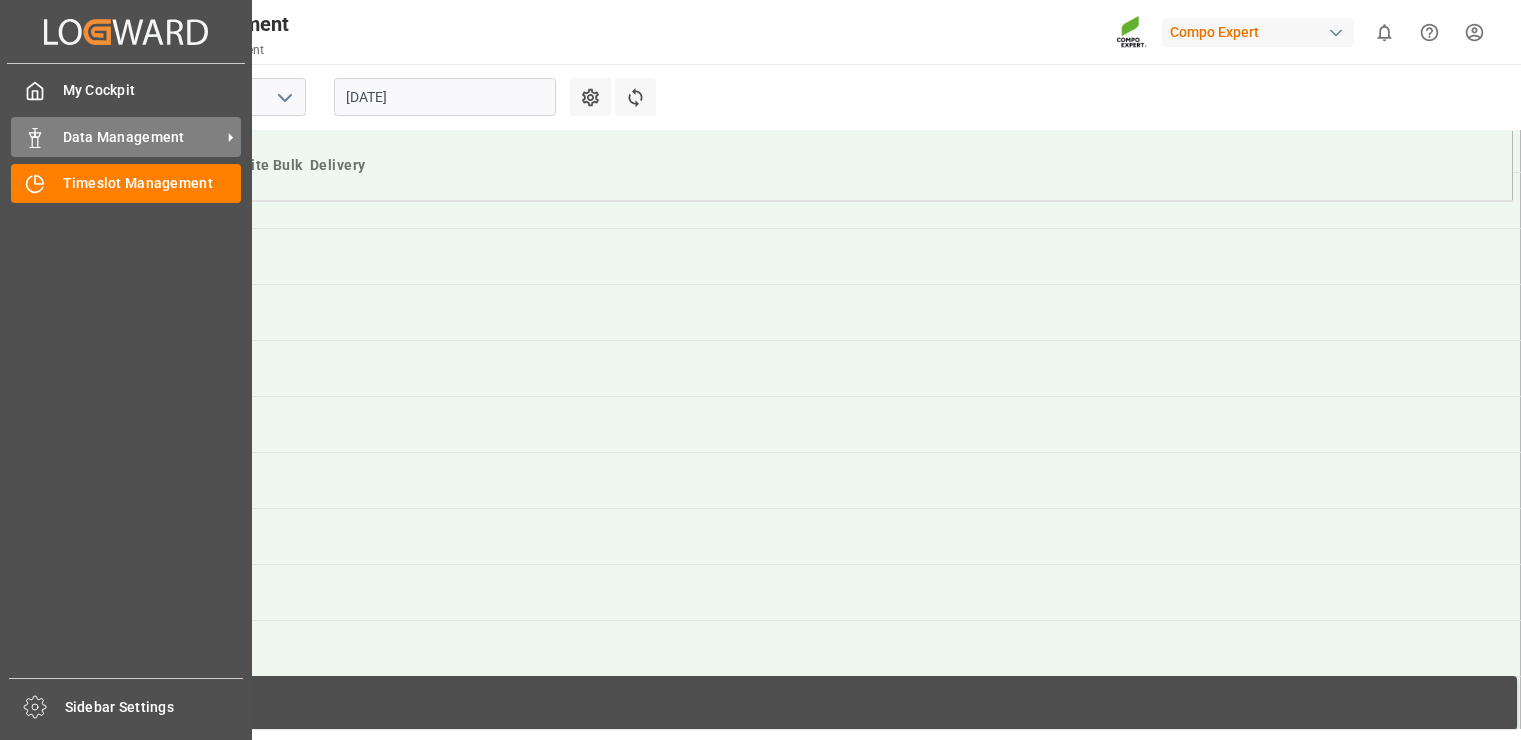 click on "Data Management" at bounding box center (142, 137) 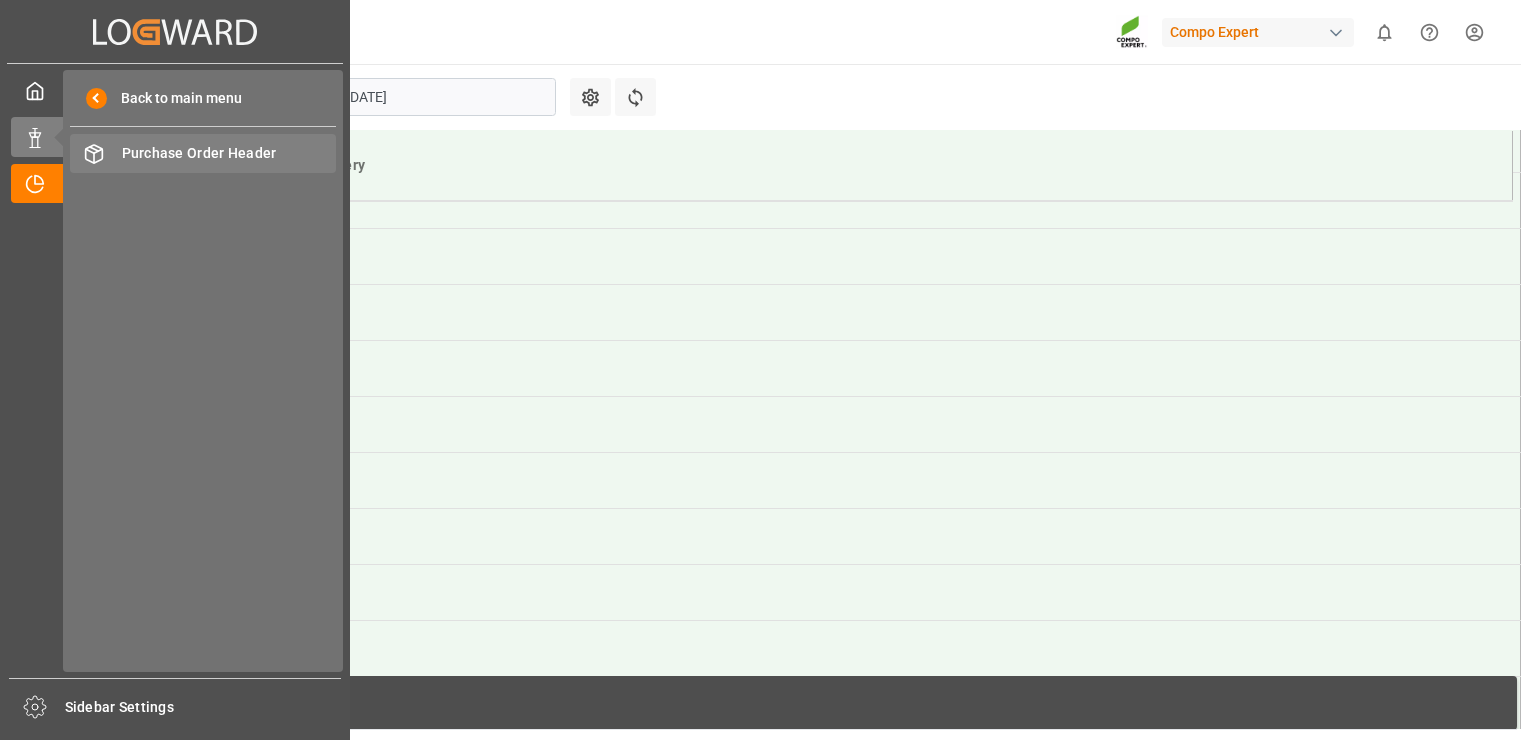 click on "Purchase Order Header" at bounding box center (229, 153) 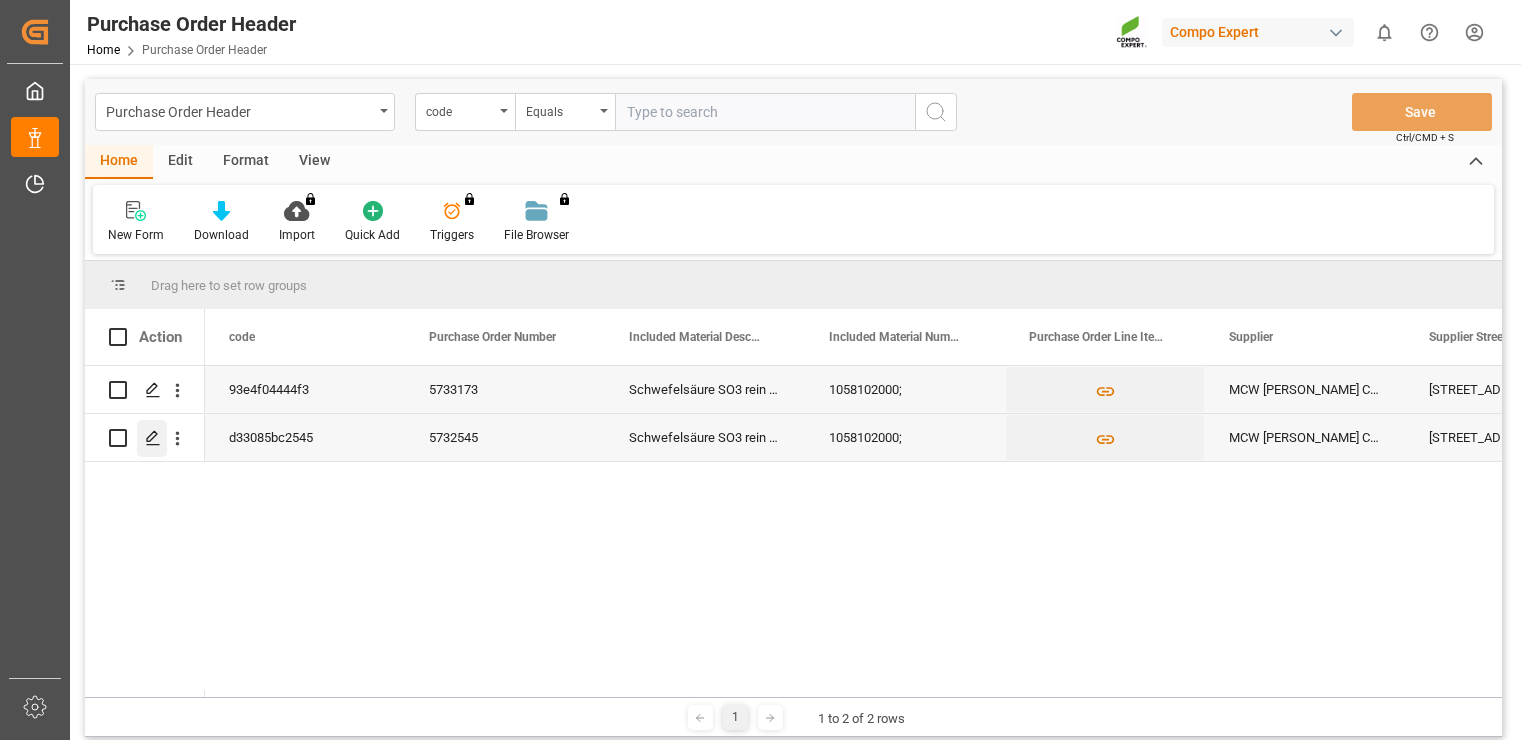 click 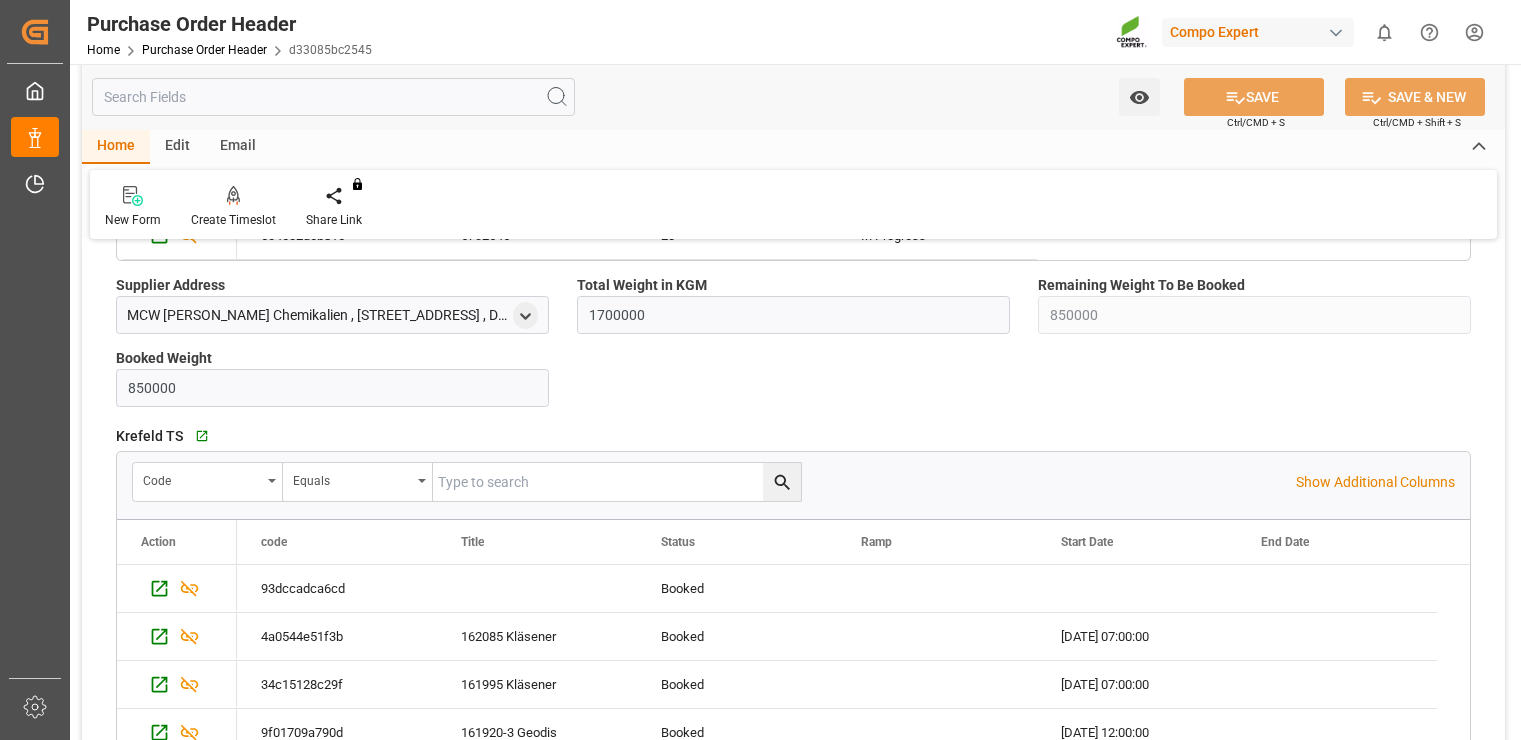 scroll, scrollTop: 667, scrollLeft: 0, axis: vertical 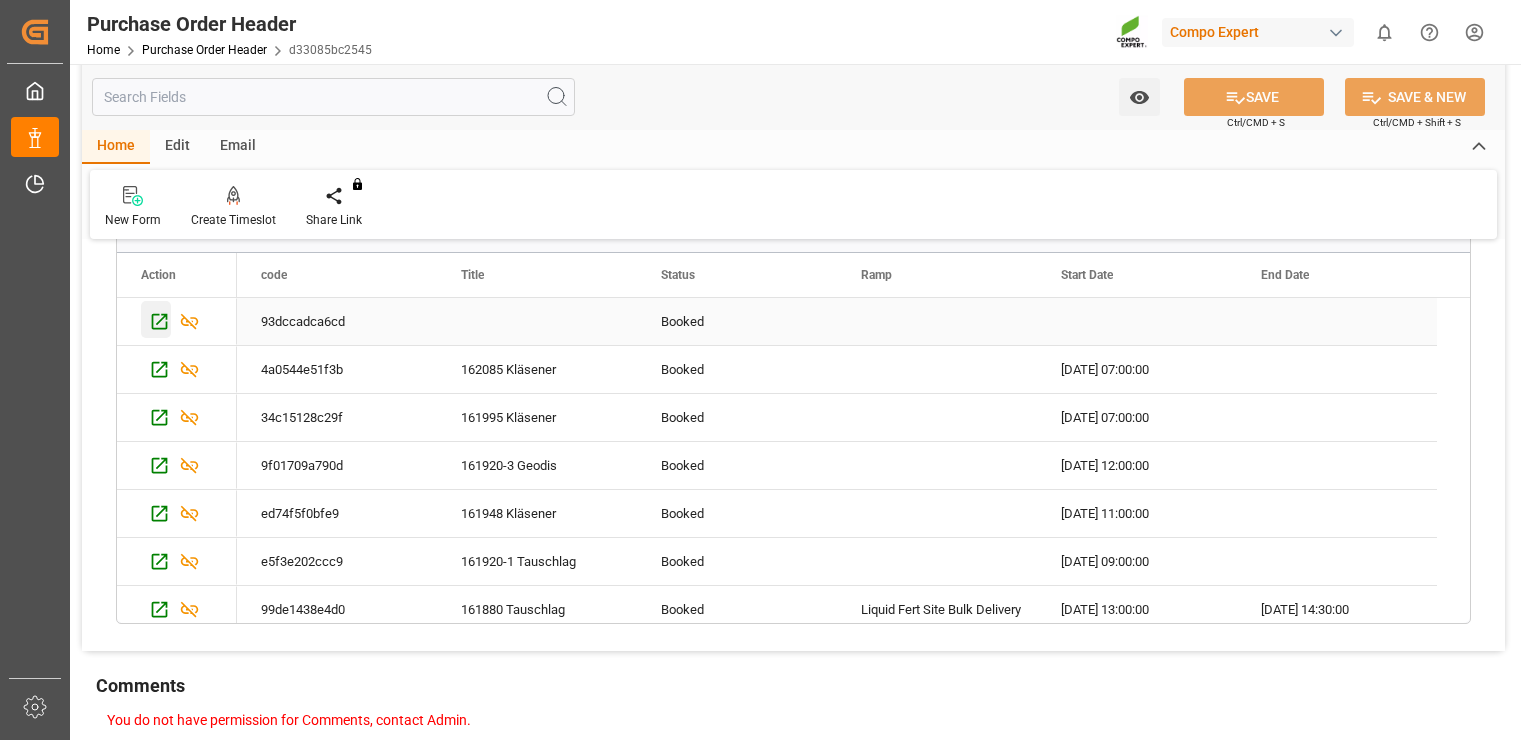 click 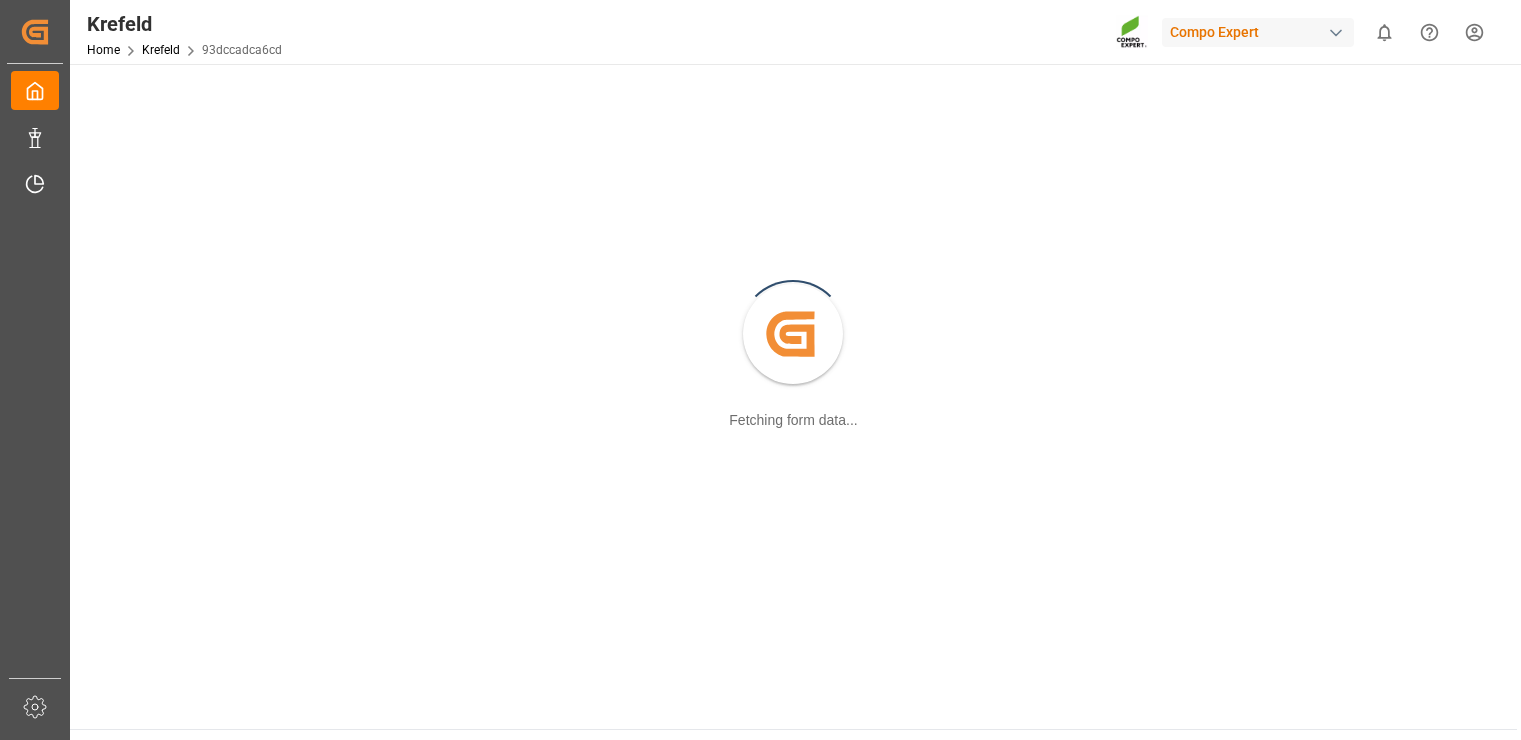 scroll, scrollTop: 0, scrollLeft: 0, axis: both 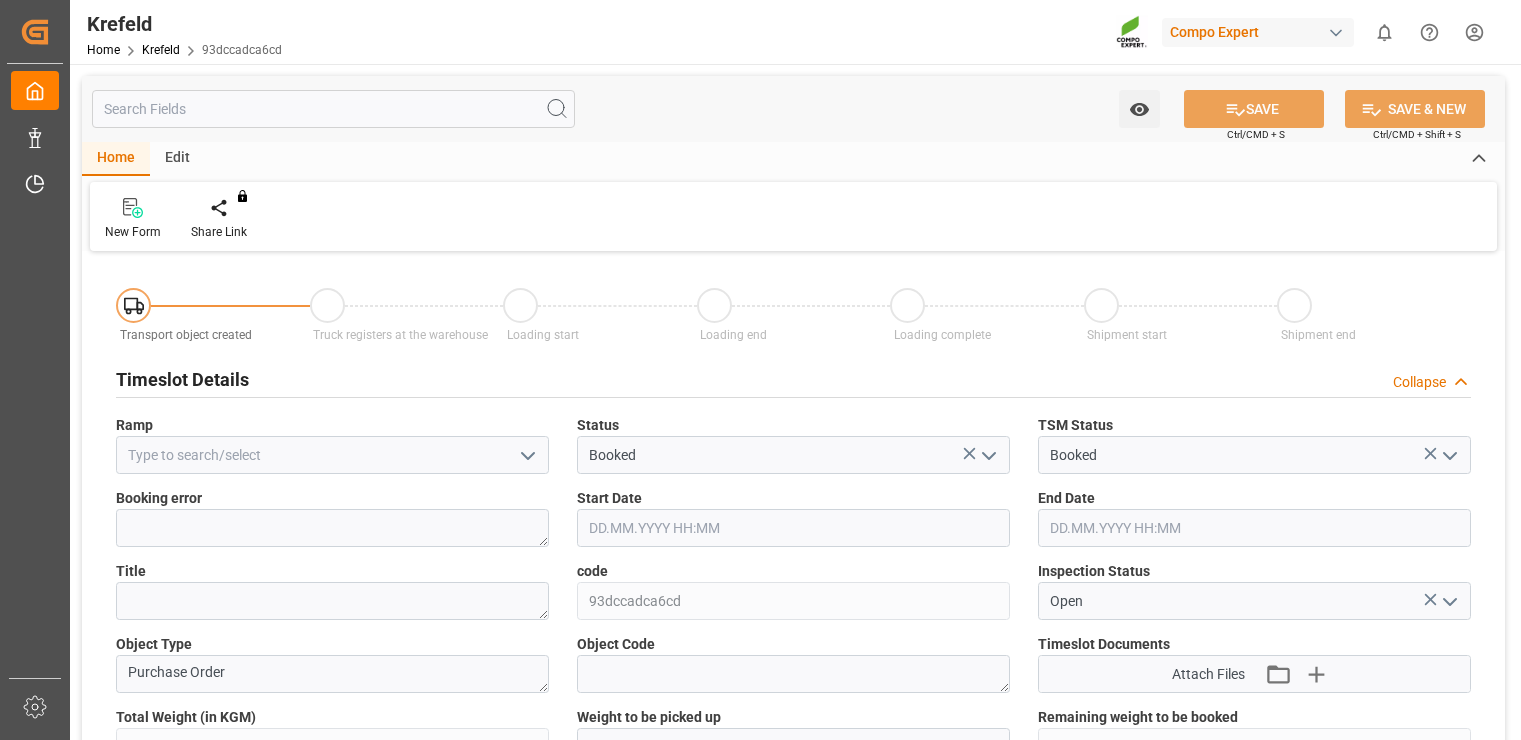 type on "18.07.2025 13:21" 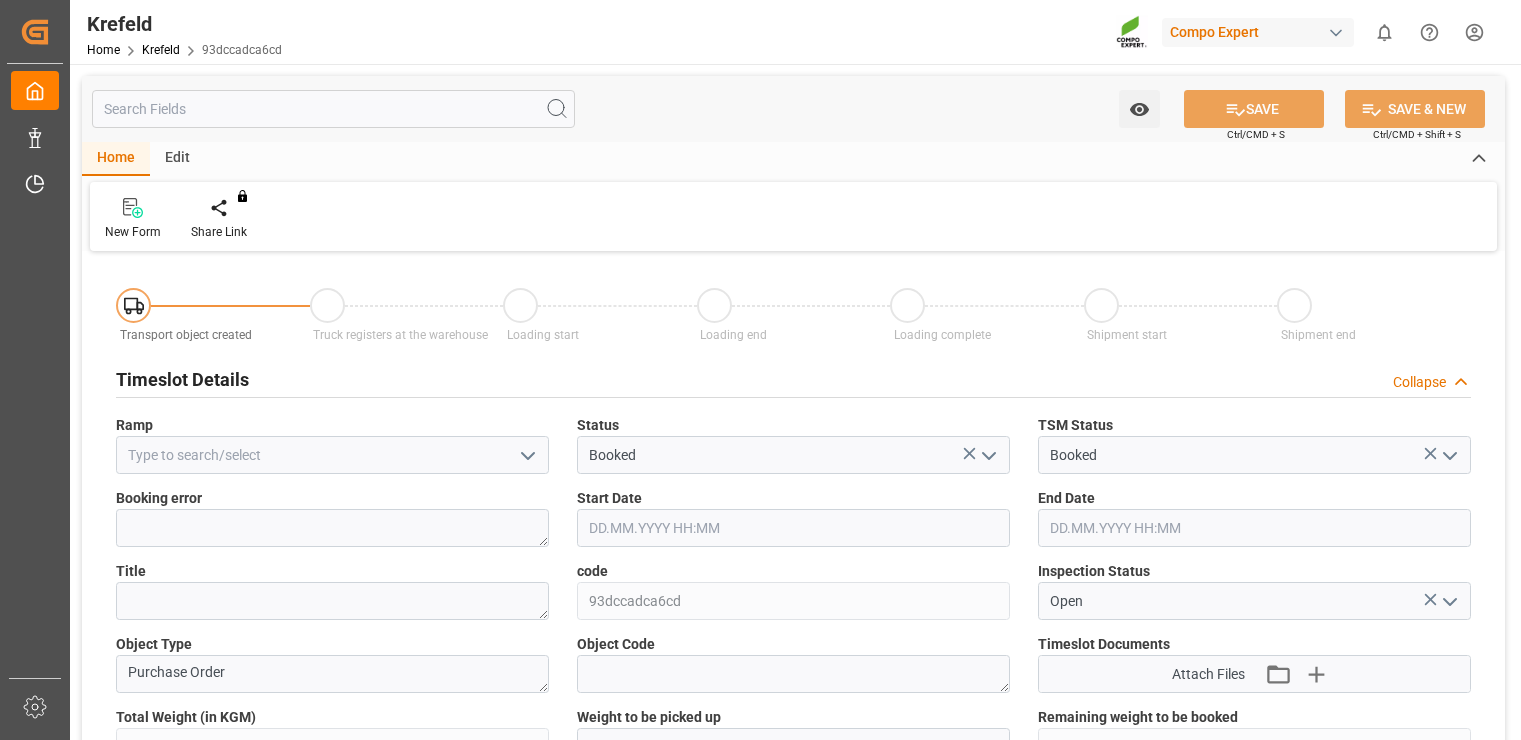 click on "Edit" at bounding box center (177, 159) 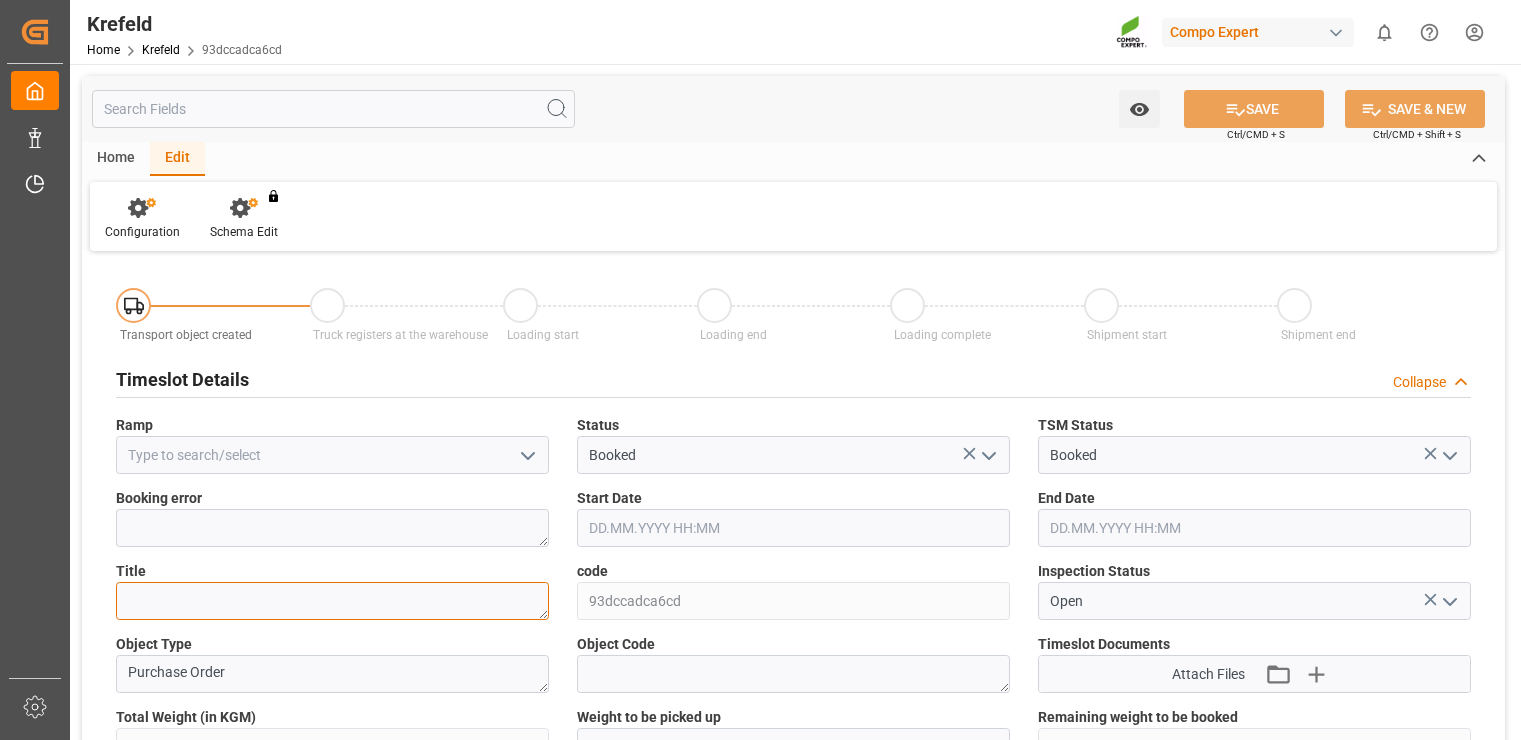 click at bounding box center (332, 601) 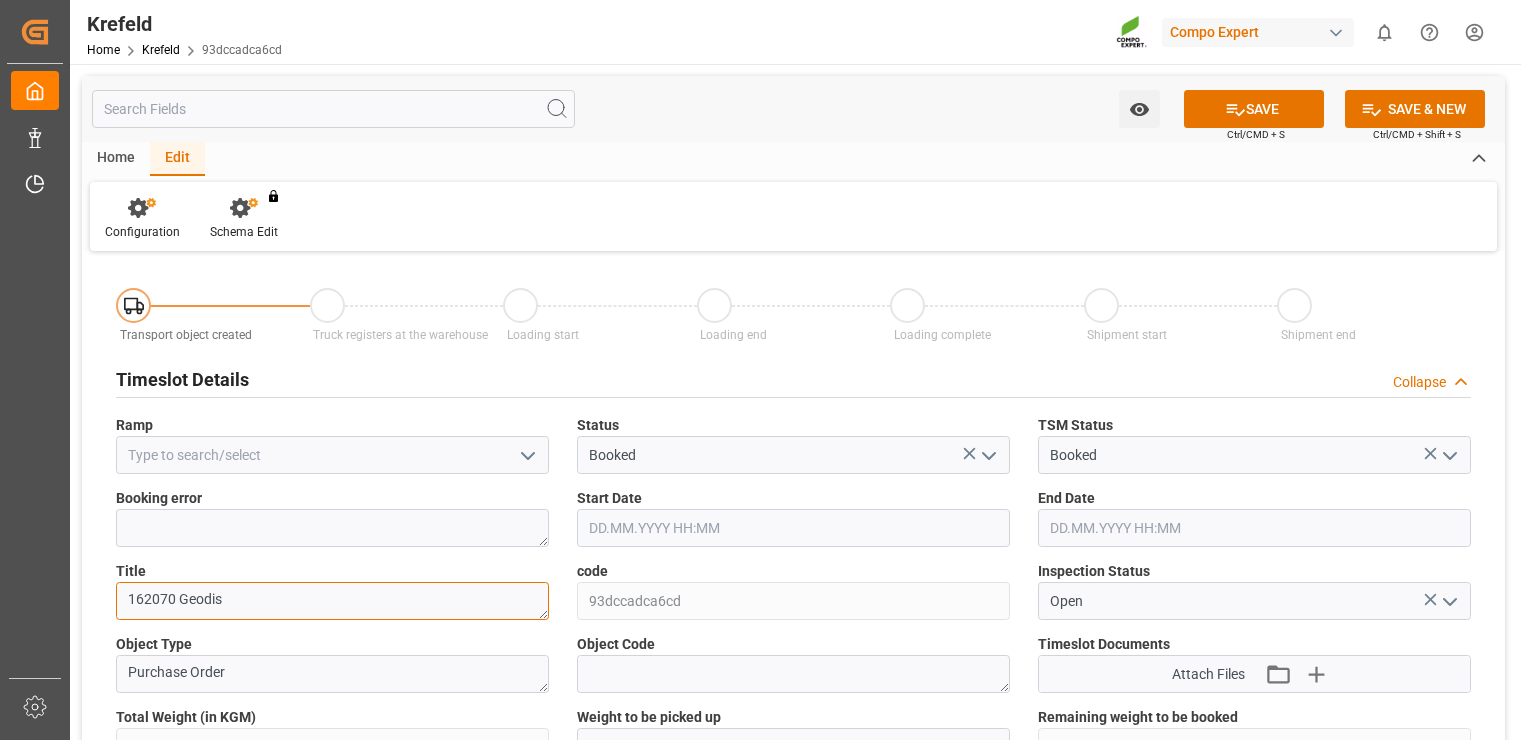 type on "162070 Geodis" 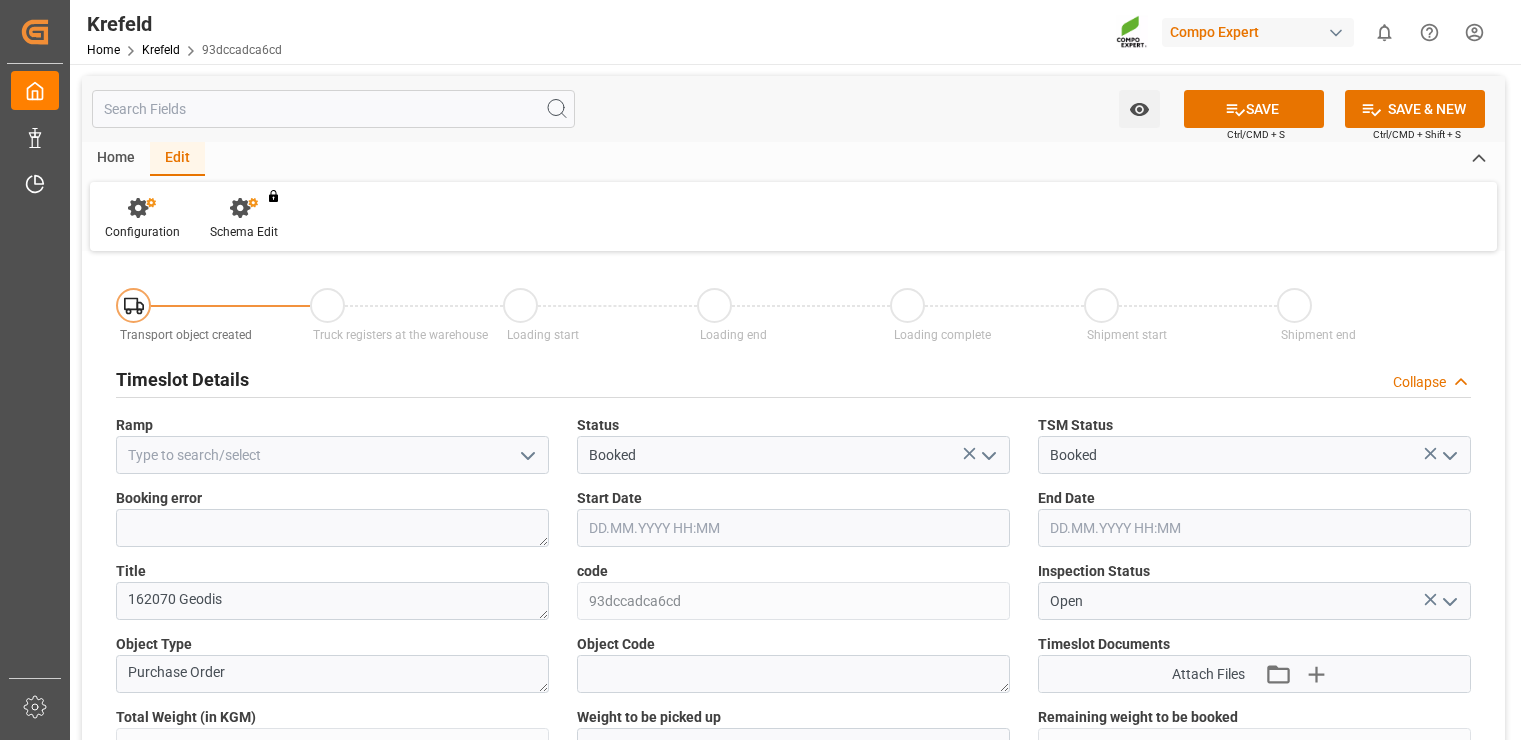 click at bounding box center (793, 528) 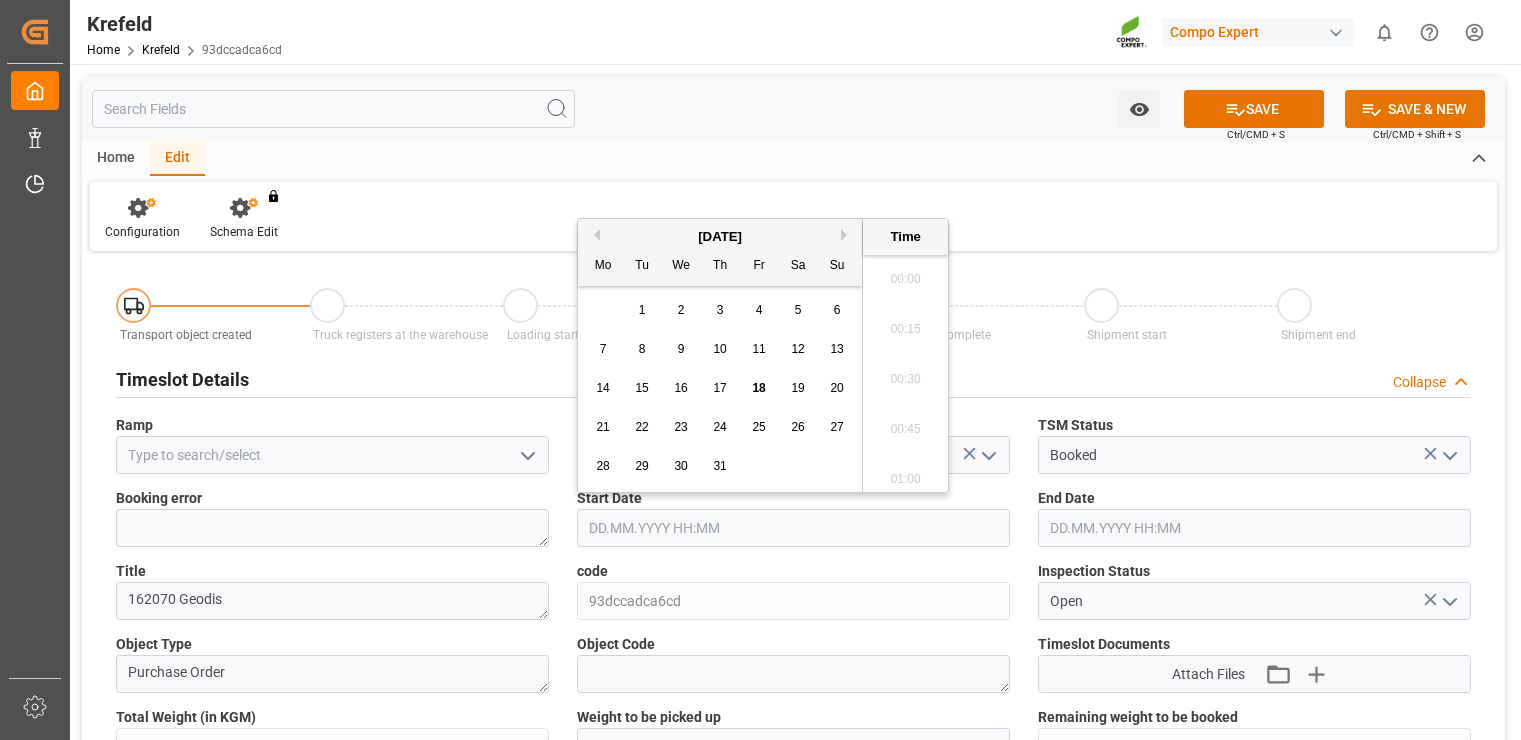 scroll, scrollTop: 2957, scrollLeft: 0, axis: vertical 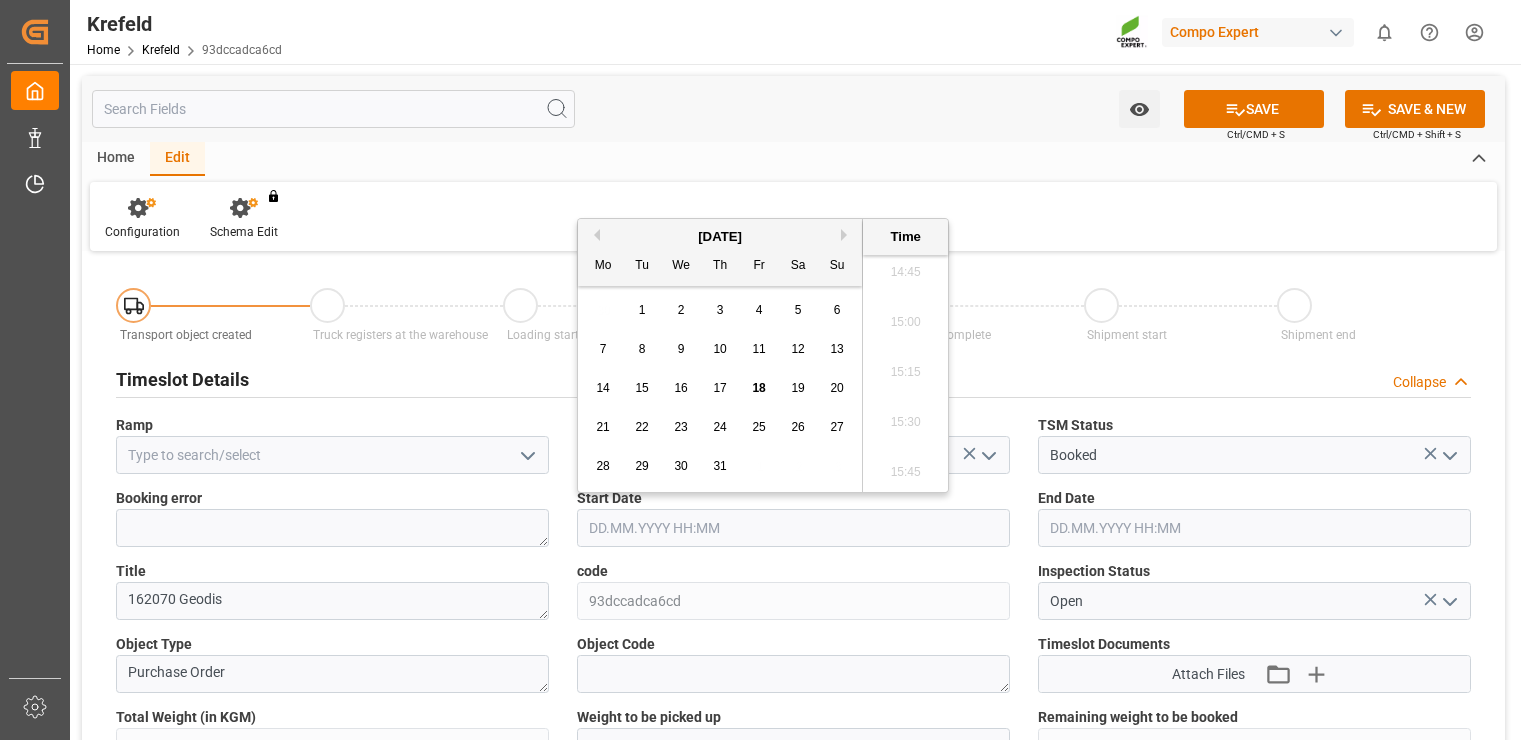 click on "21" at bounding box center [602, 427] 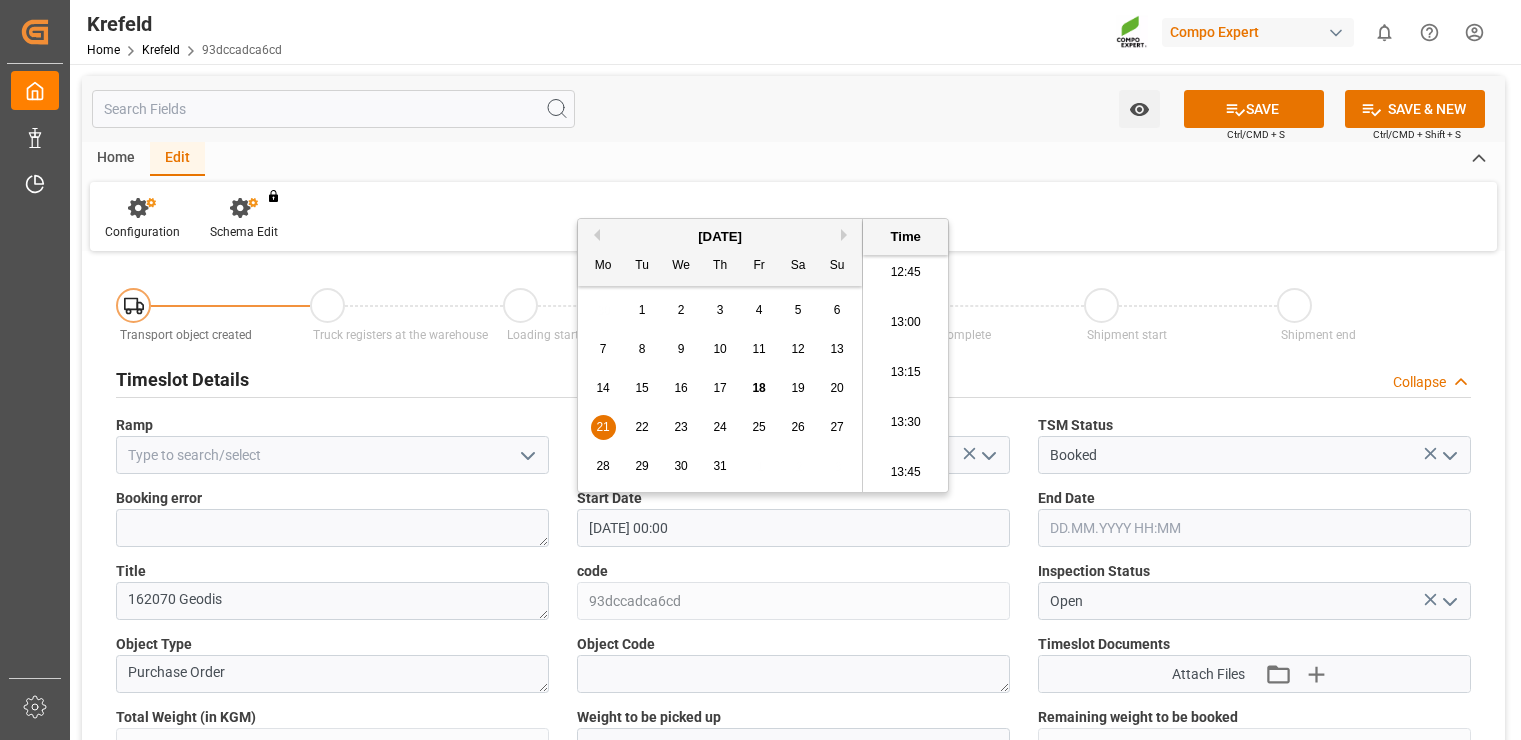 scroll, scrollTop: 2007, scrollLeft: 0, axis: vertical 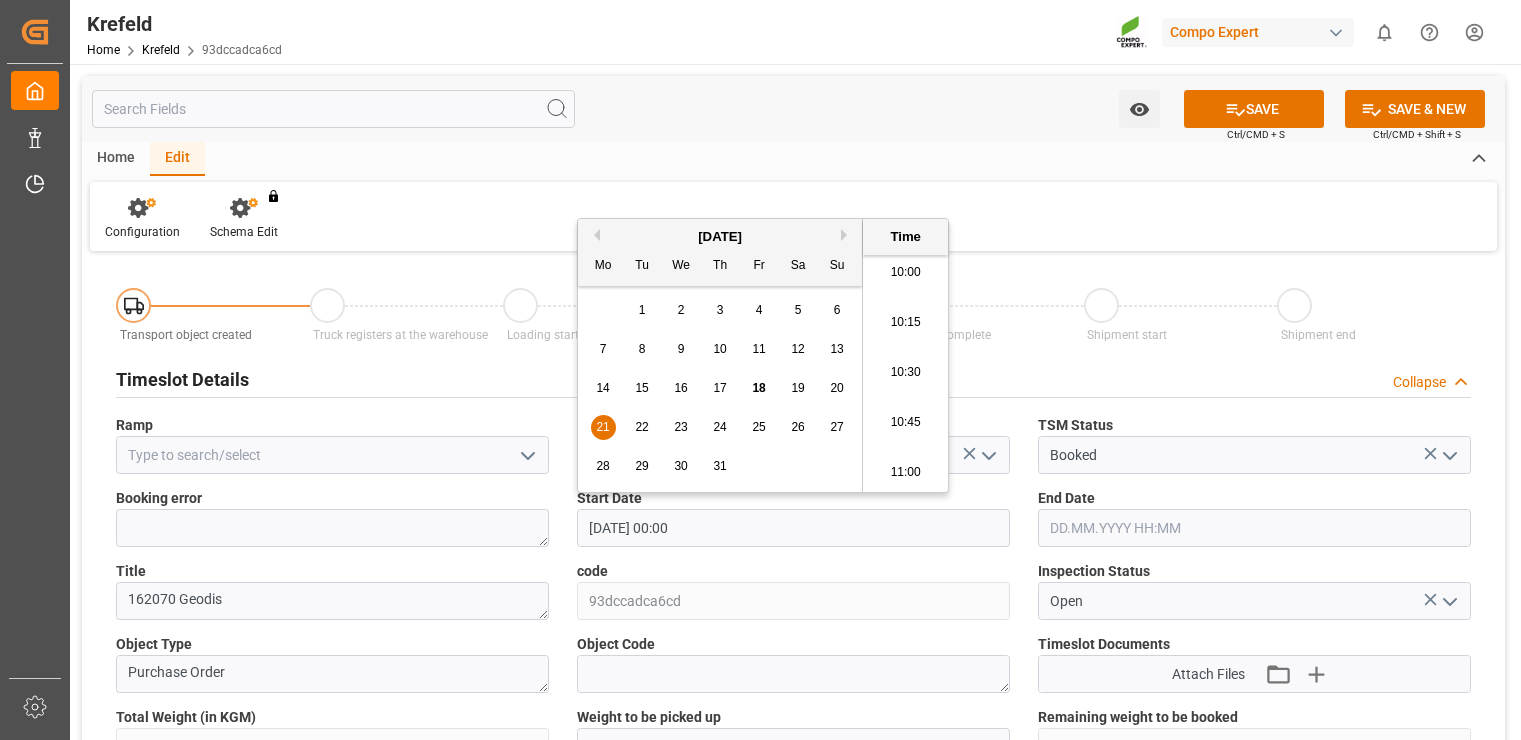 click on "11:00" at bounding box center (905, 473) 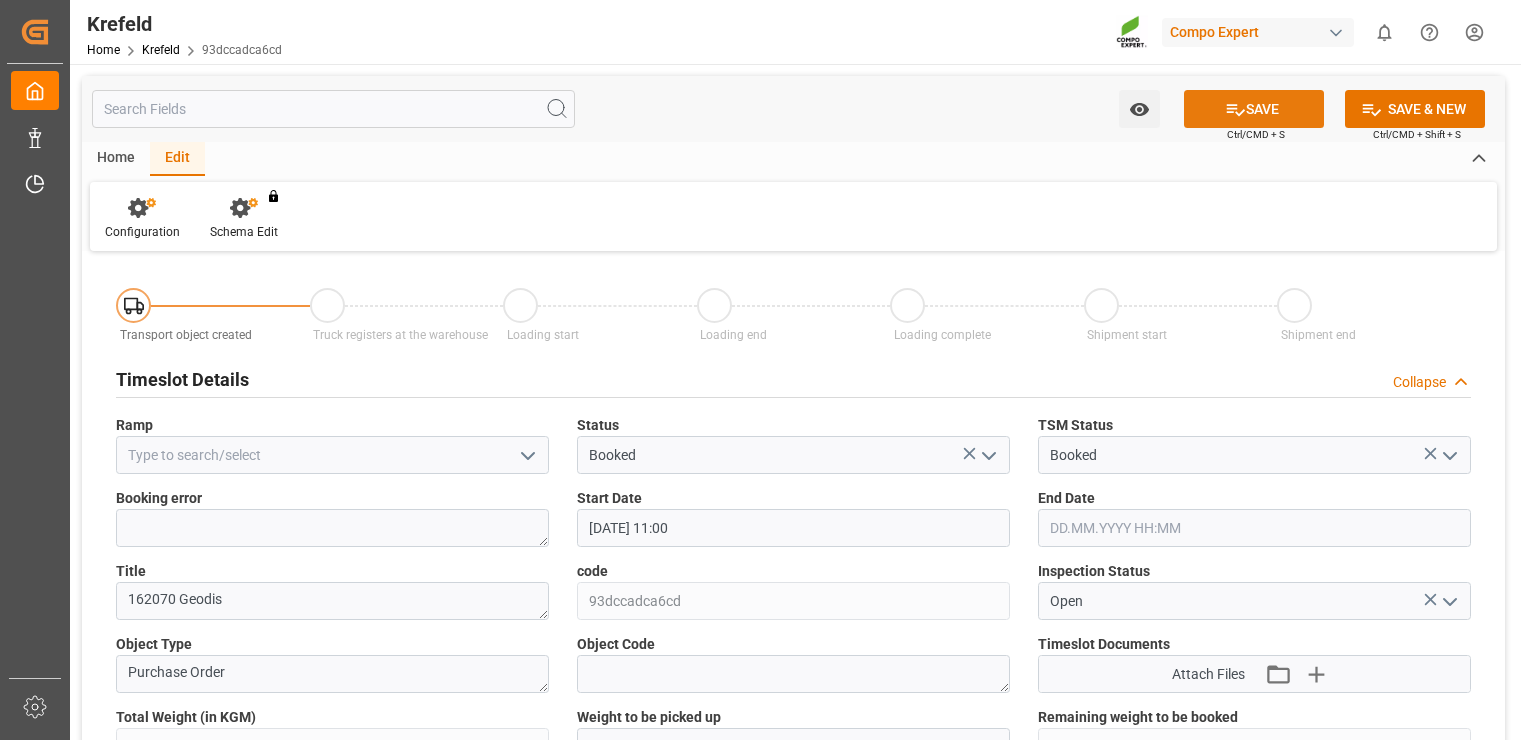 click on "SAVE" at bounding box center [1254, 109] 